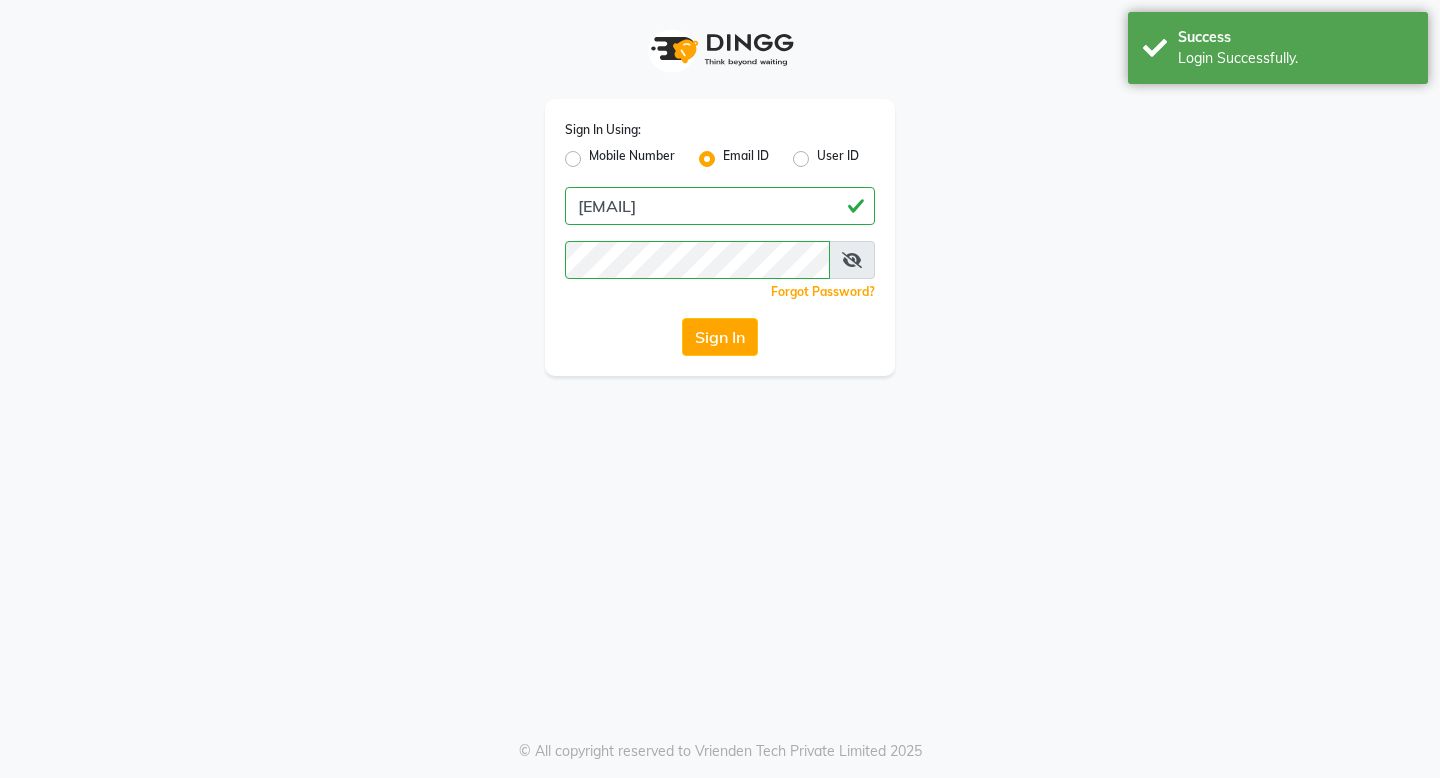 scroll, scrollTop: 0, scrollLeft: 0, axis: both 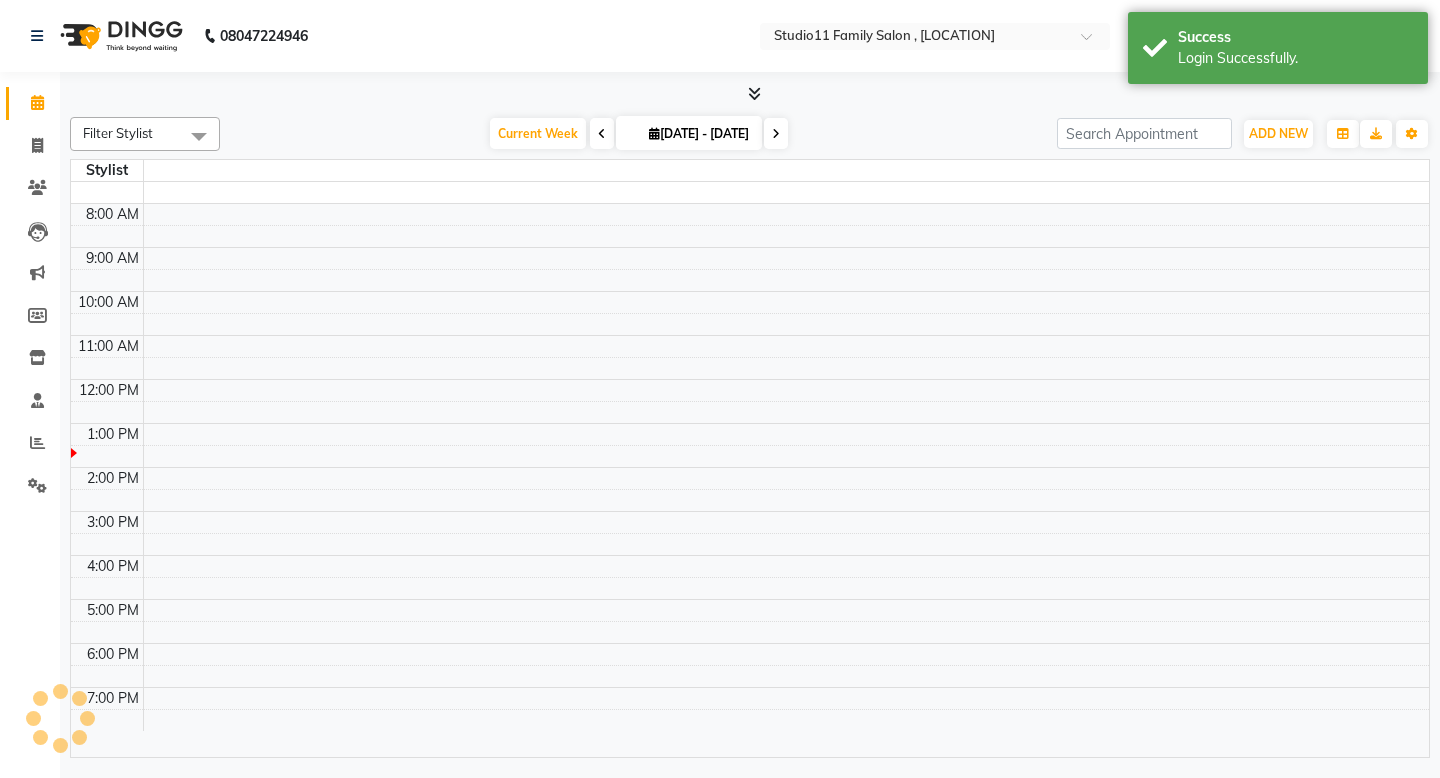 select on "en" 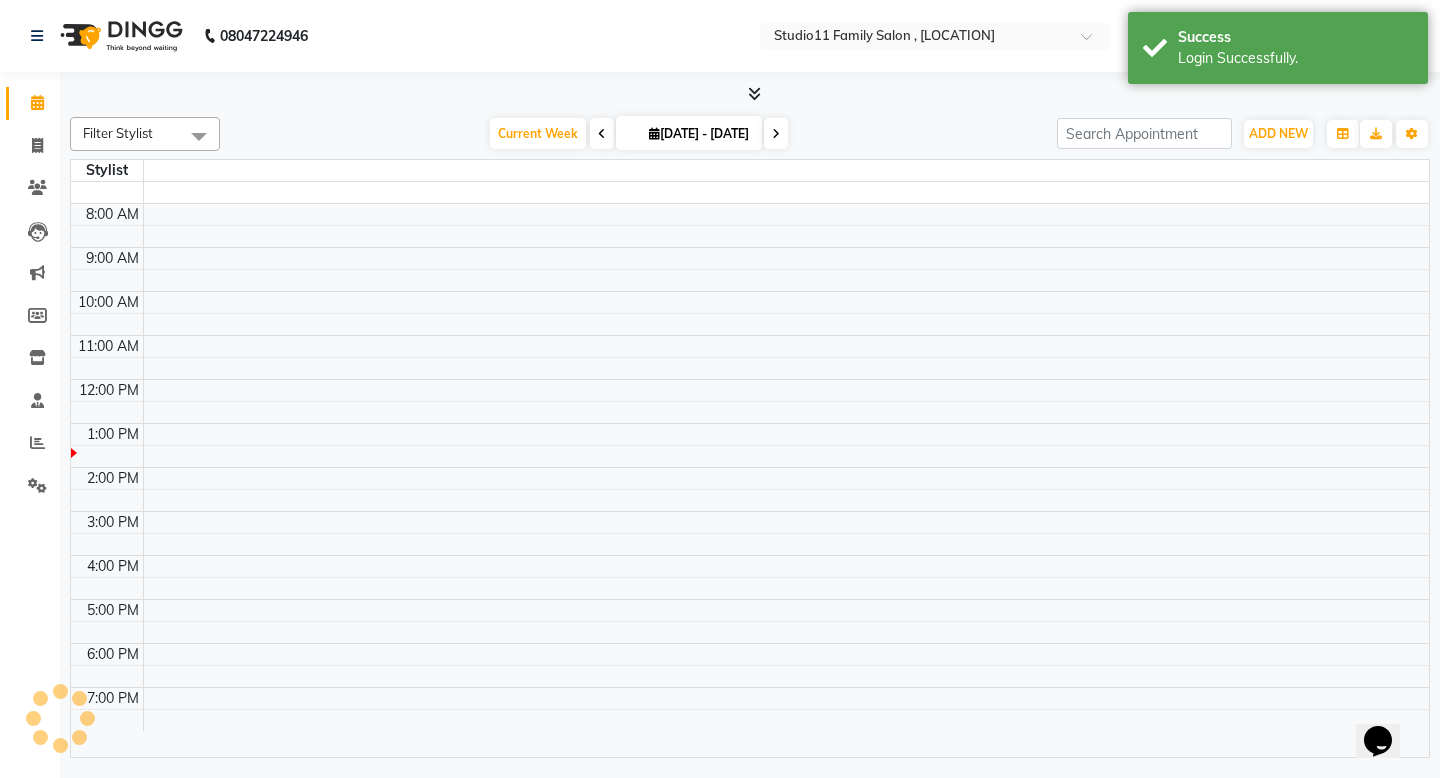 scroll, scrollTop: 0, scrollLeft: 0, axis: both 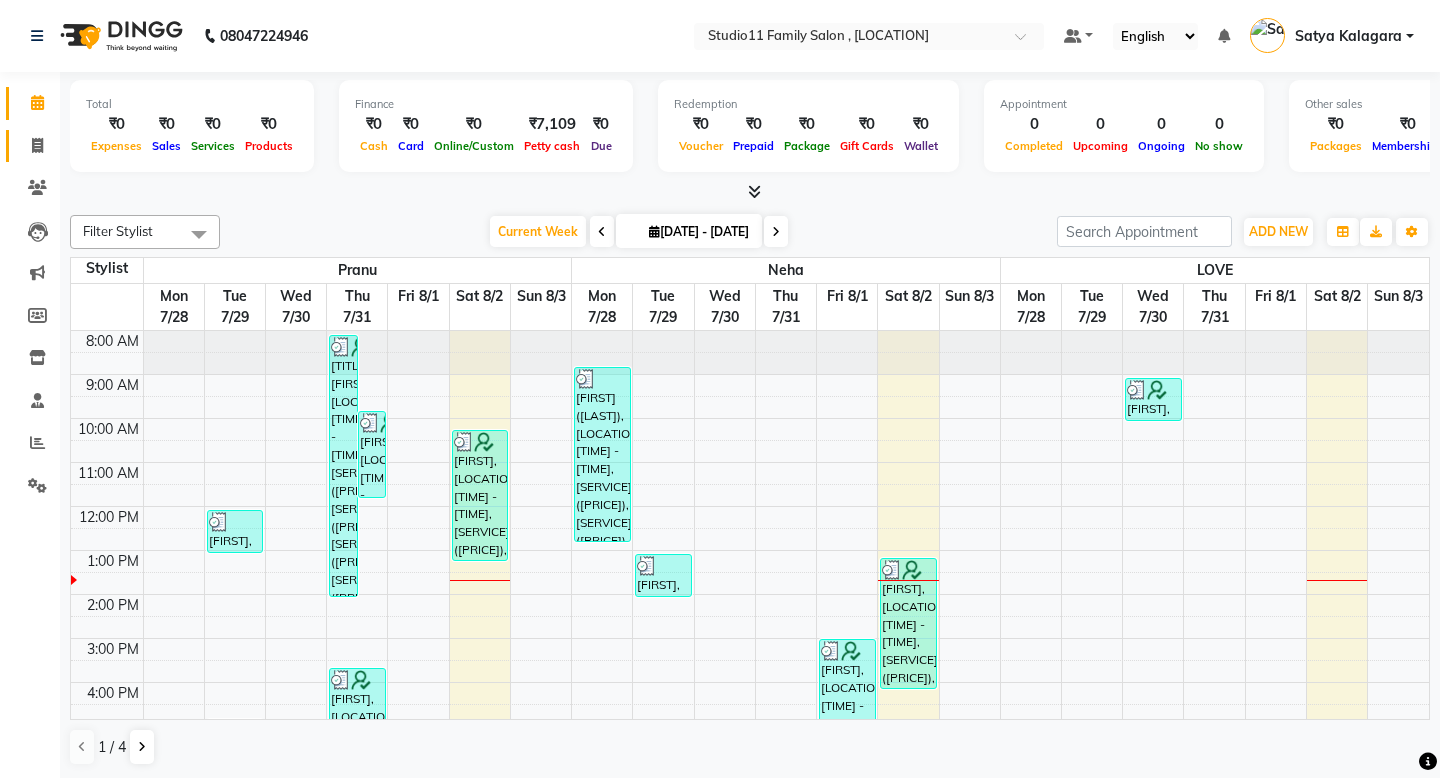 click on "Invoice" 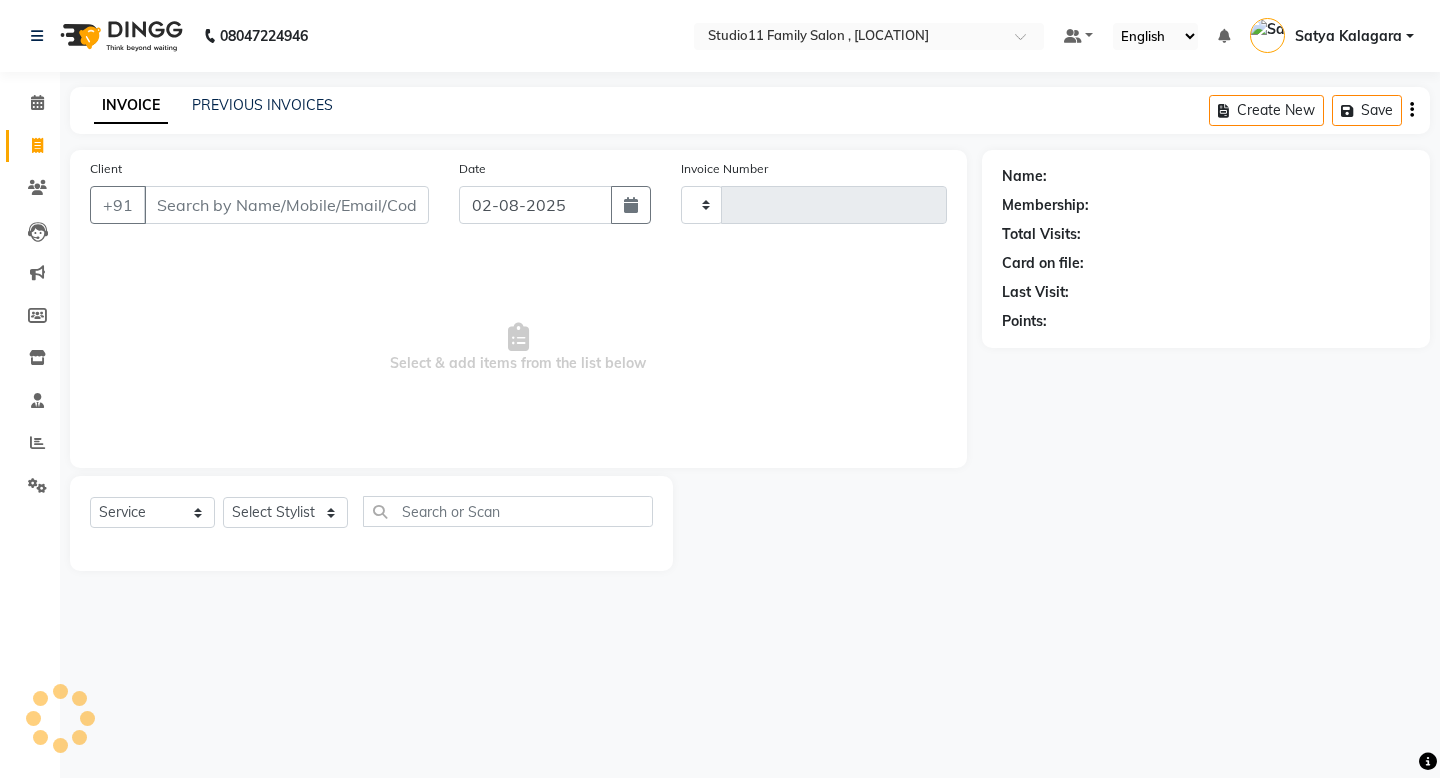 type on "0870" 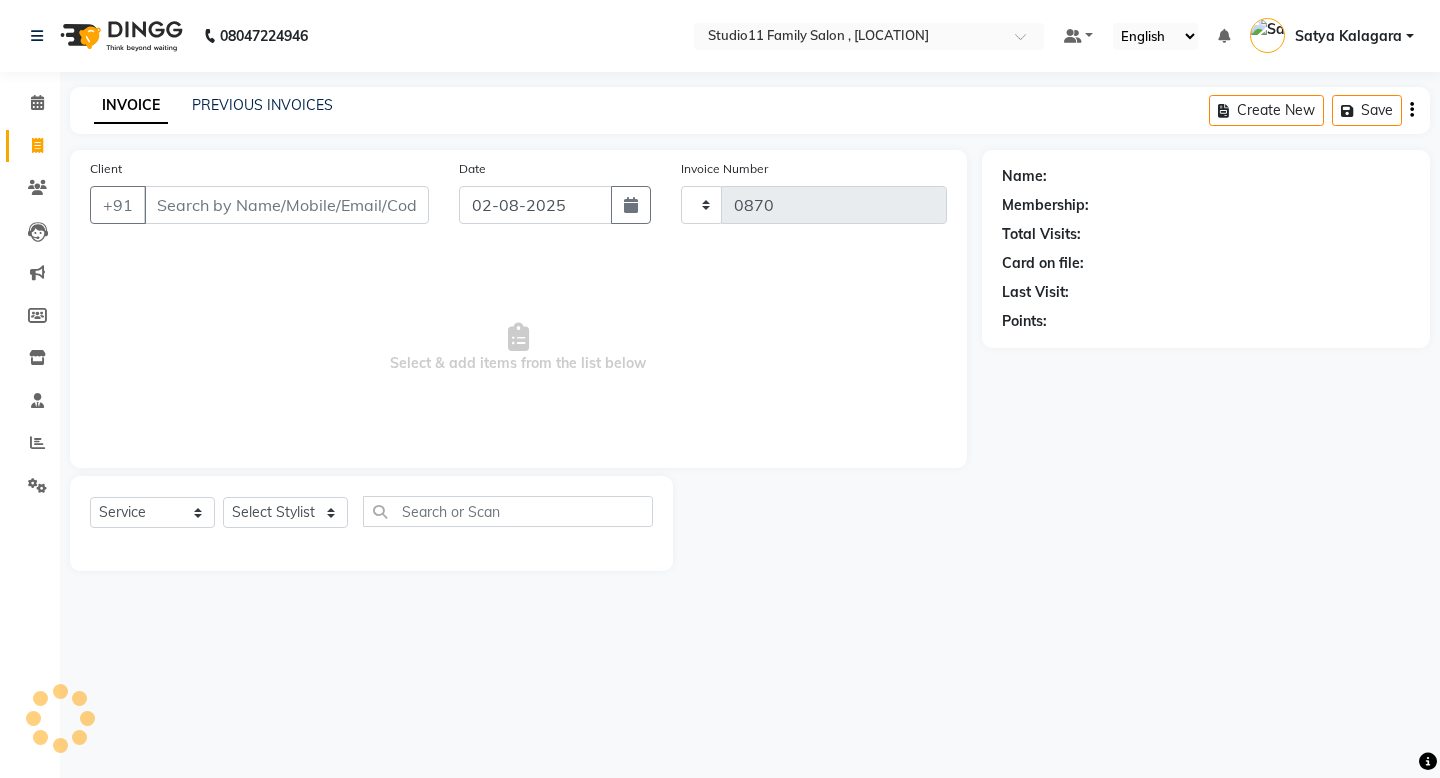 select on "7303" 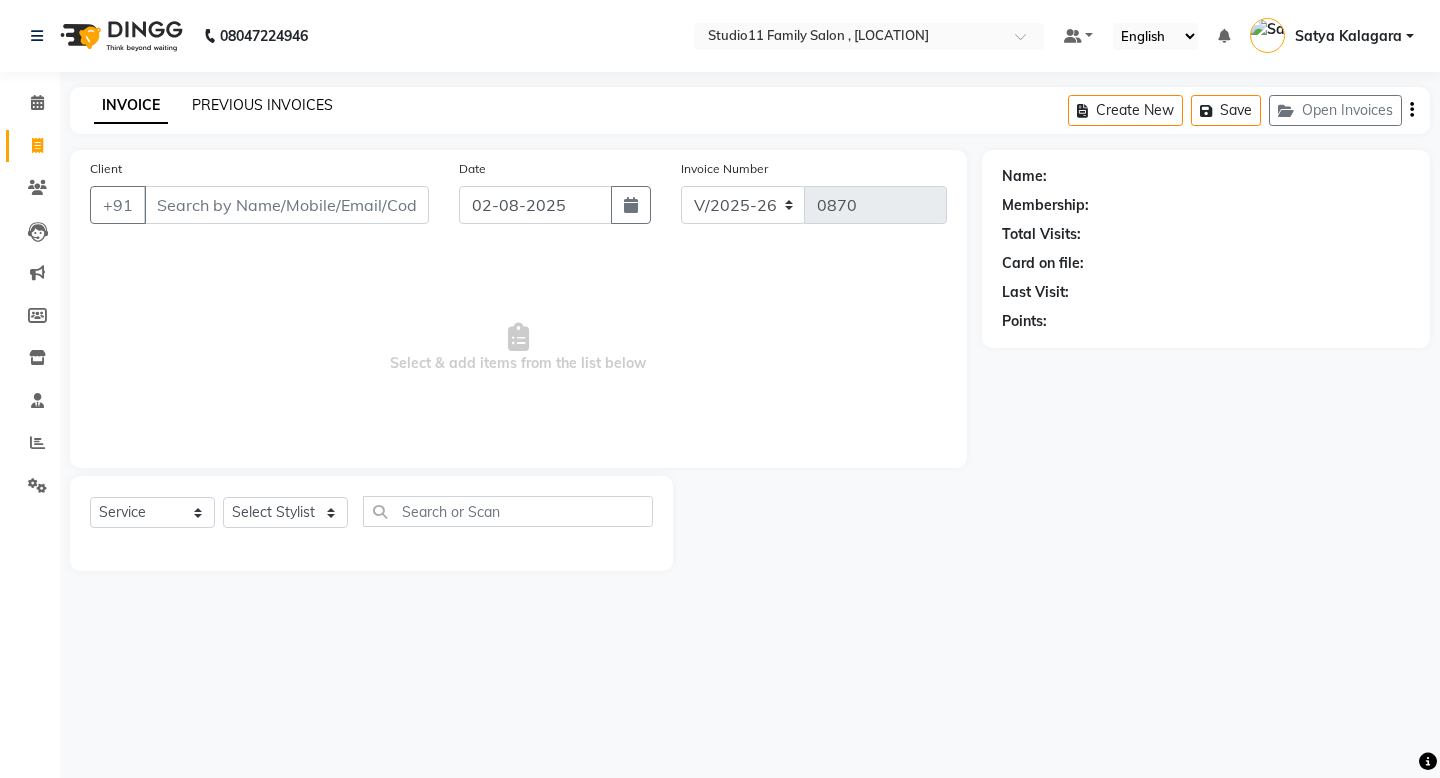 click on "PREVIOUS INVOICES" 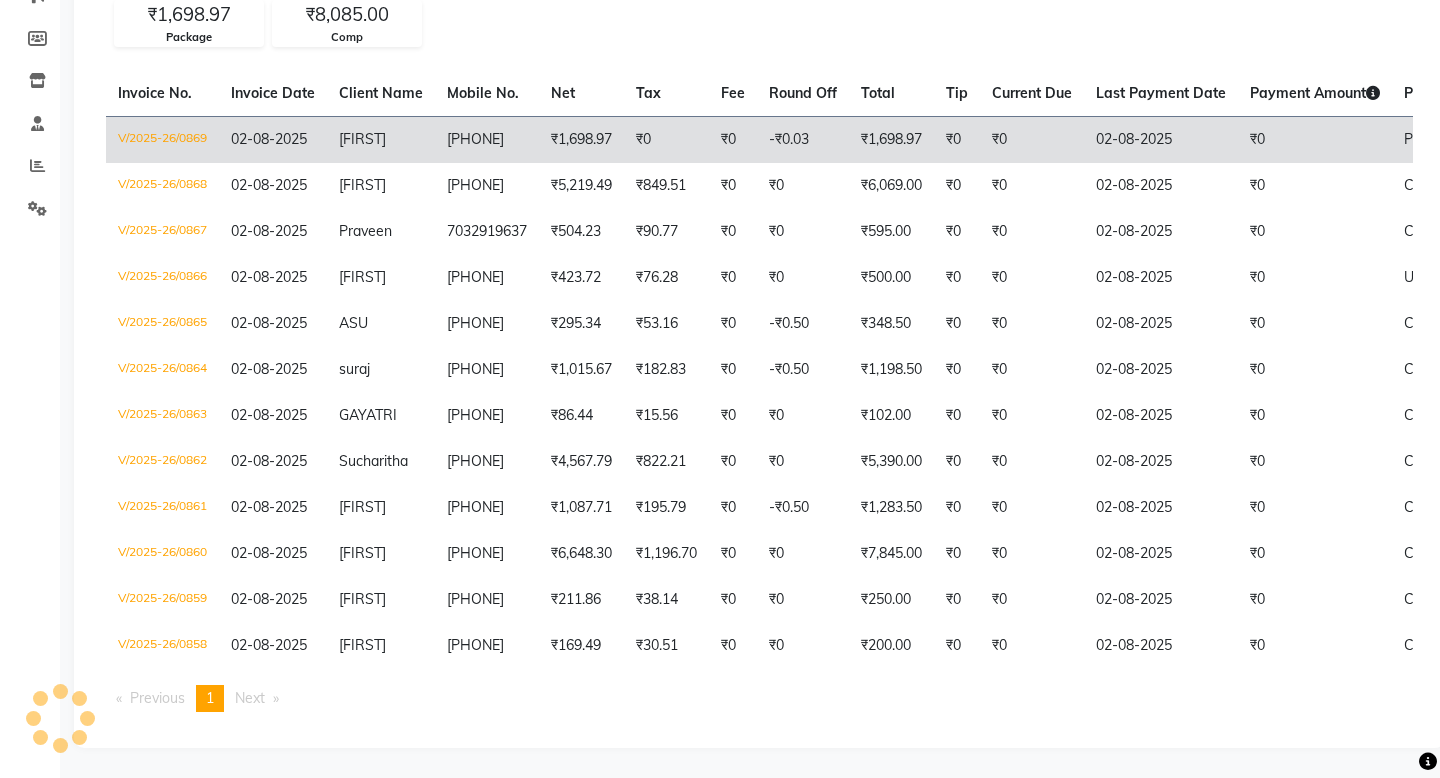 scroll, scrollTop: 0, scrollLeft: 0, axis: both 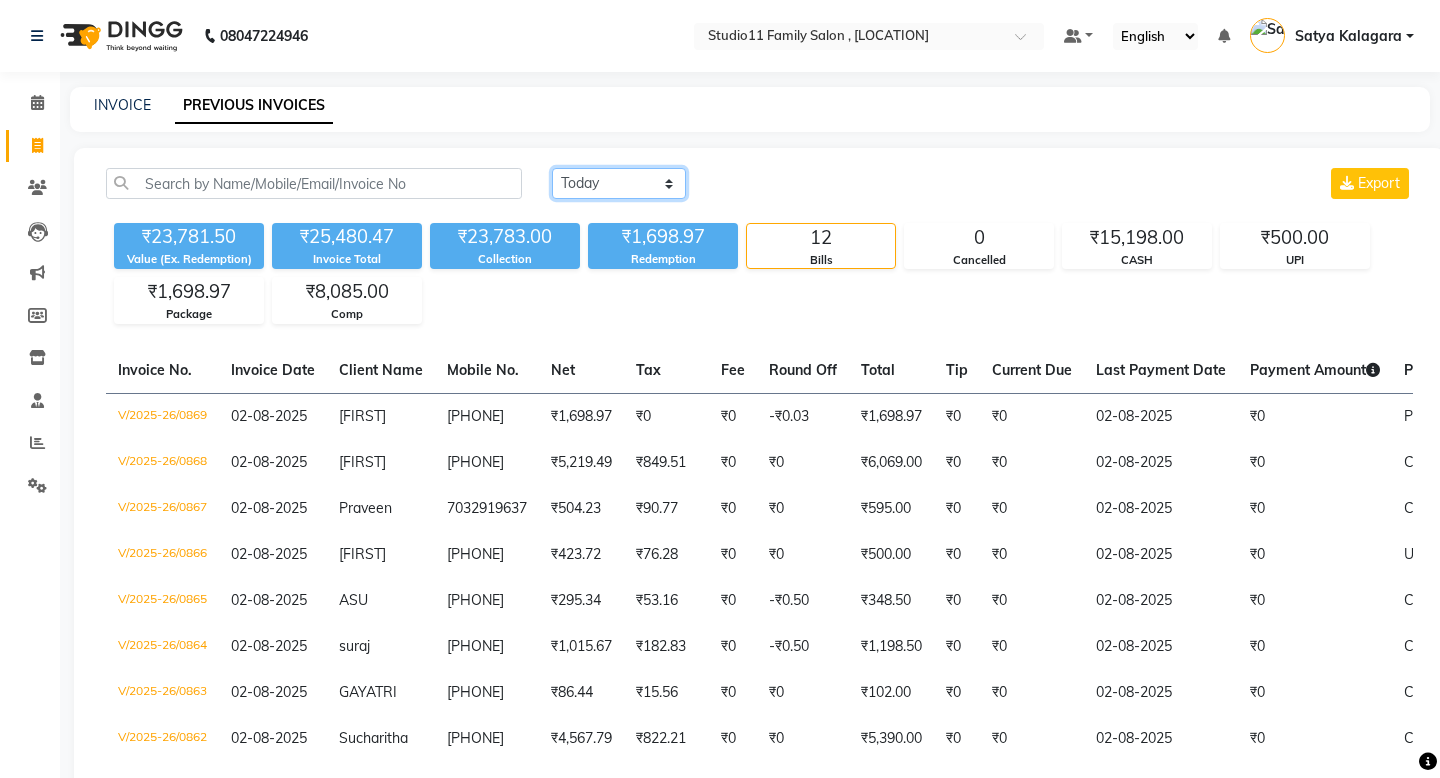 click on "Today Yesterday Custom Range" 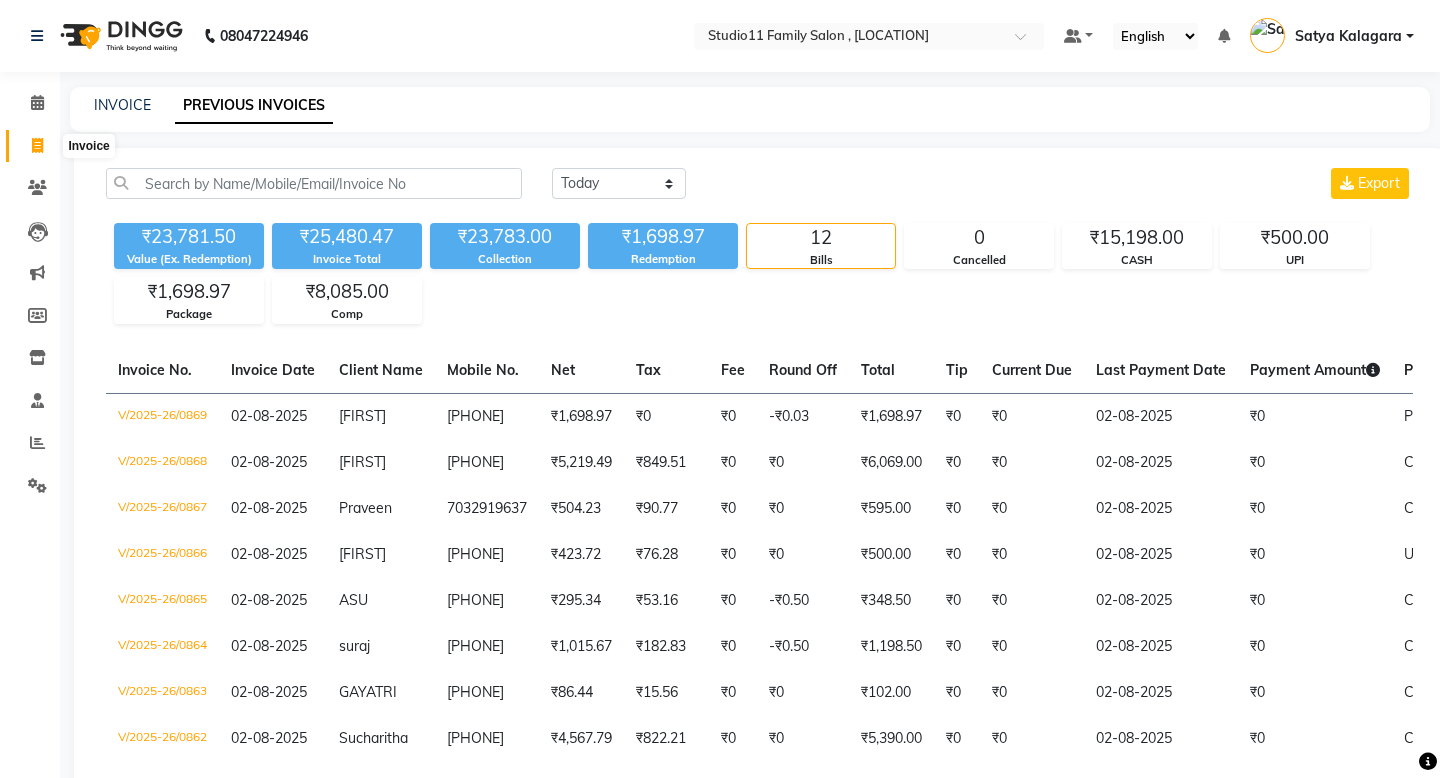 click 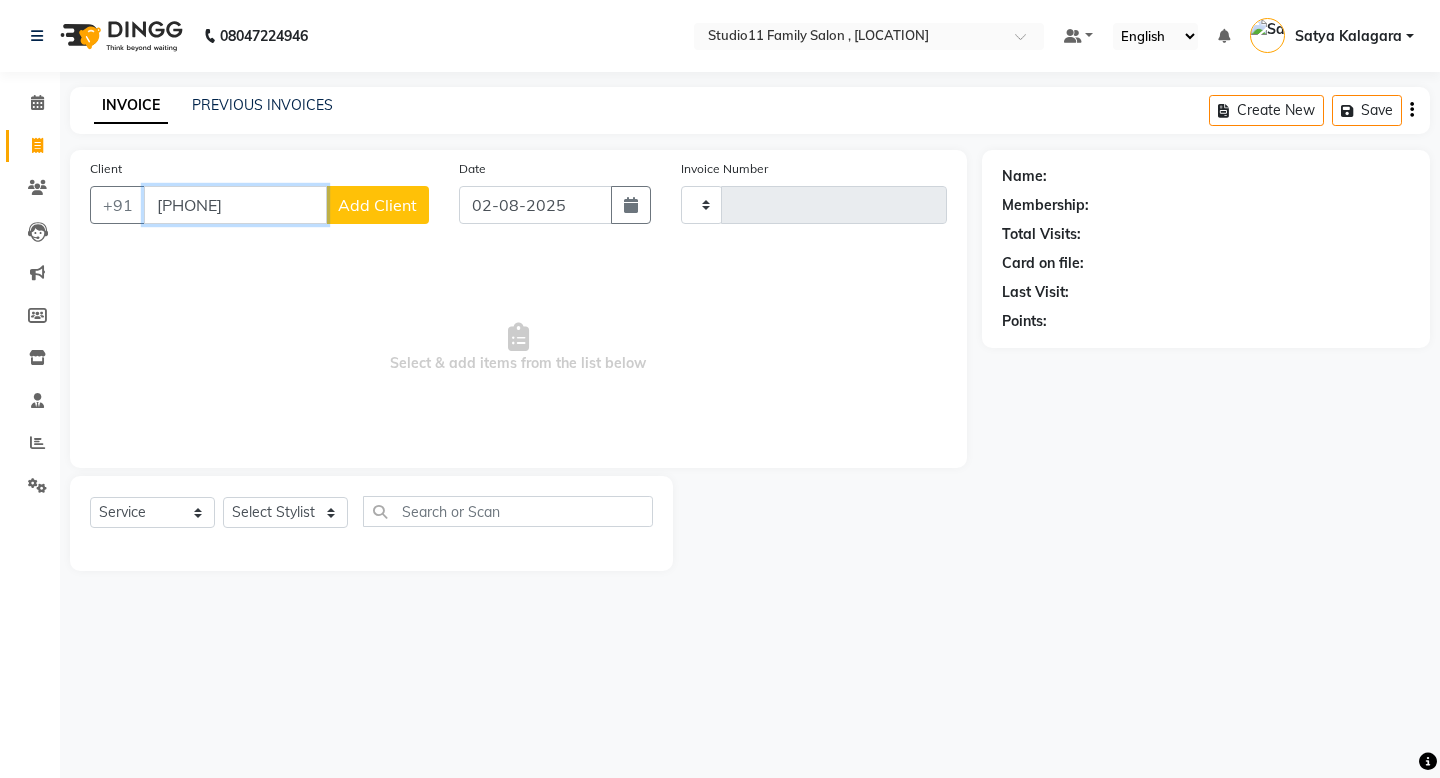 type on "[PHONE]" 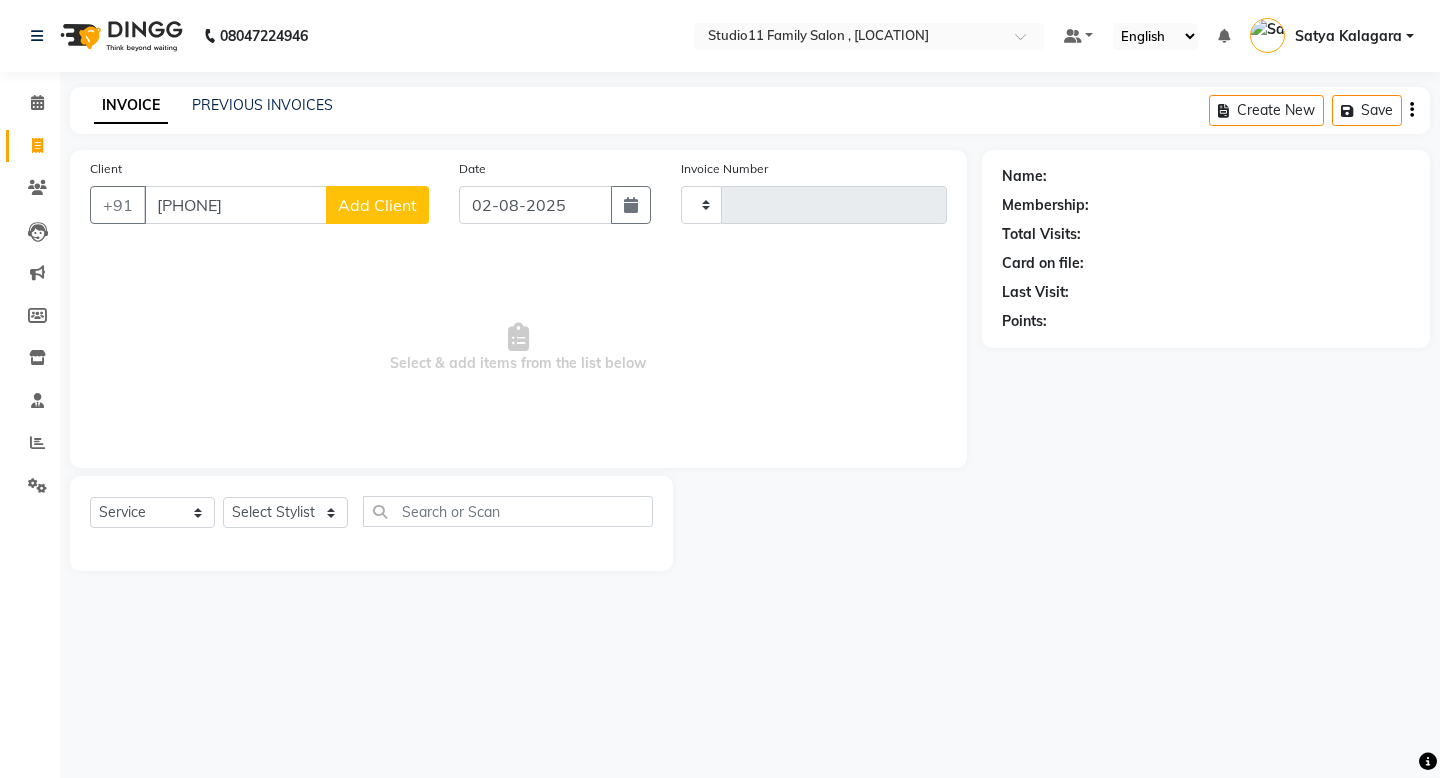click on "Add Client" 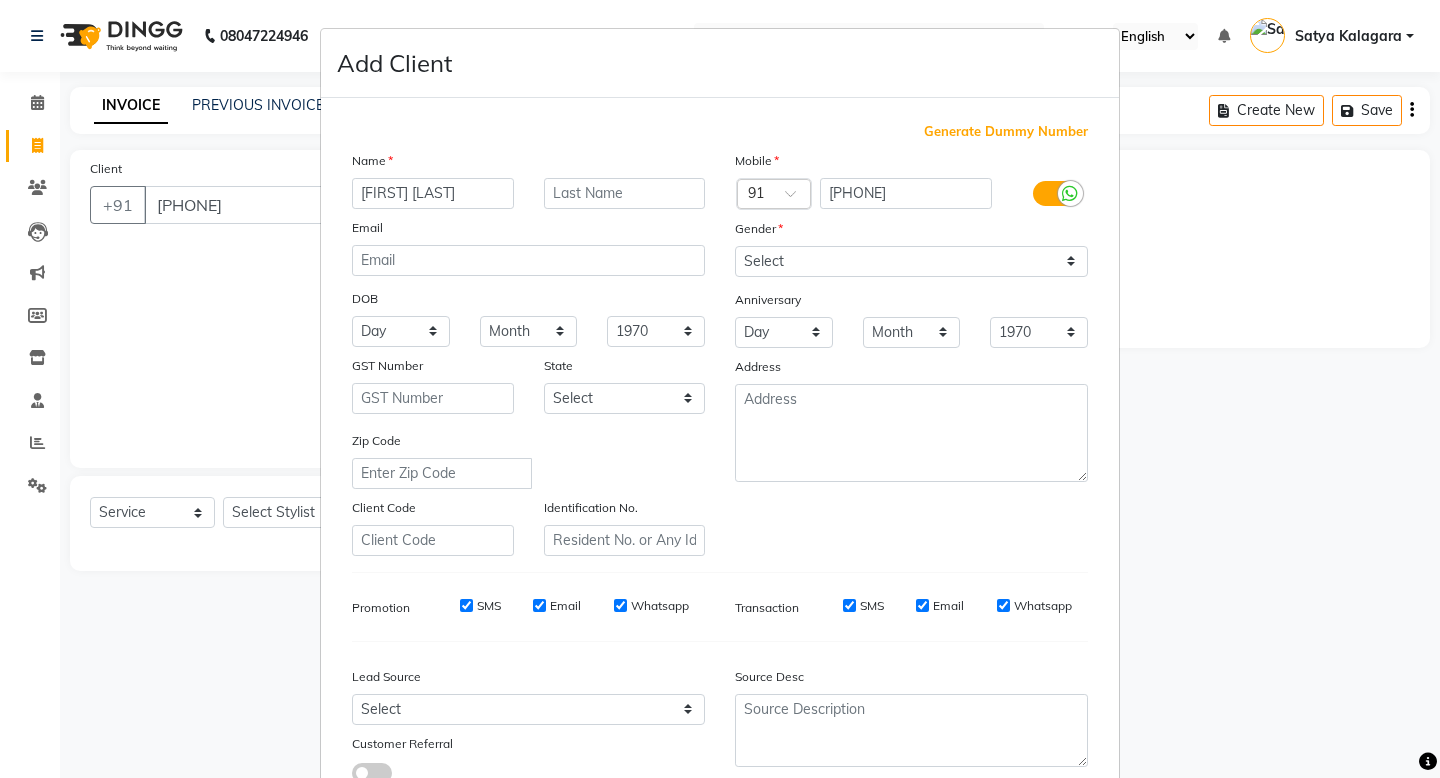type on "[FIRST] [LAST]" 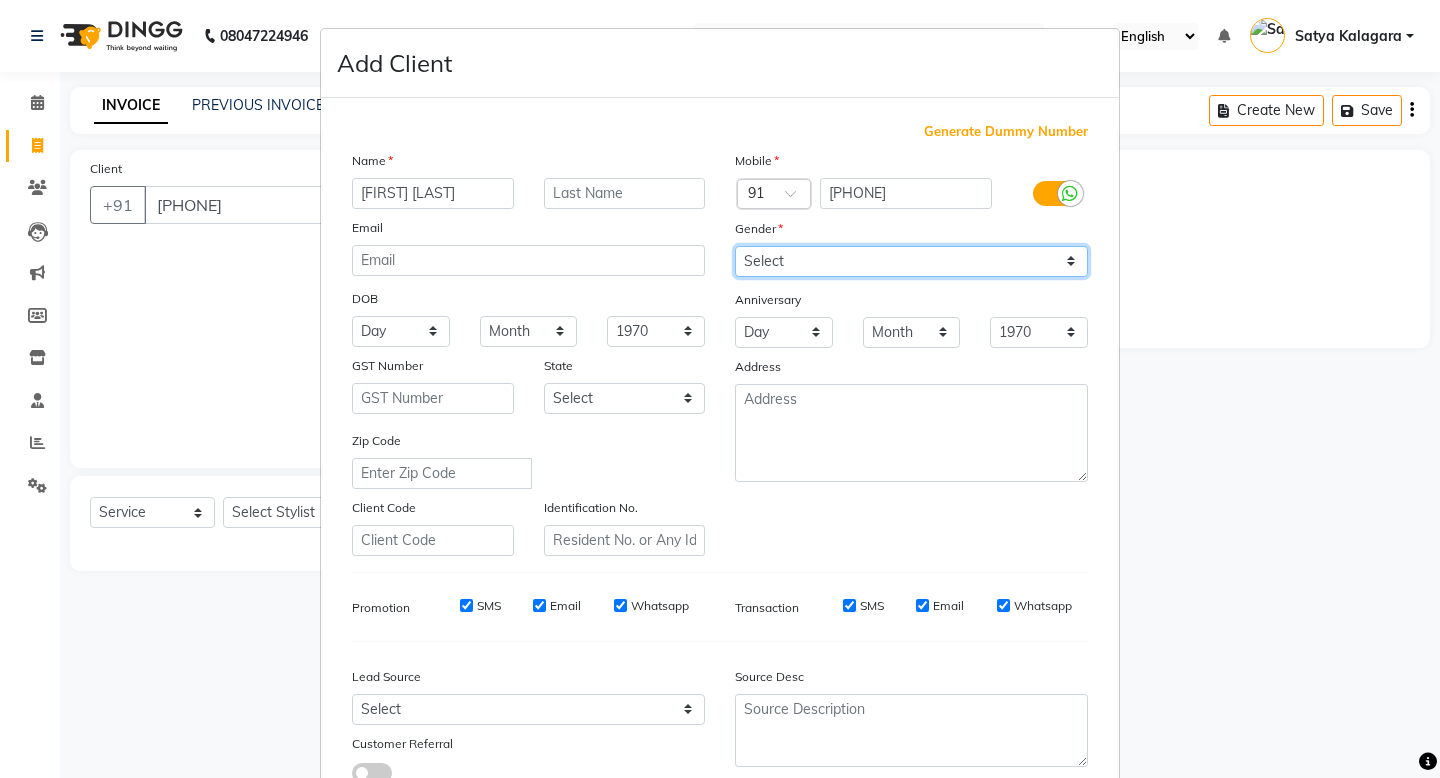 click on "Select Male Female Other Prefer Not To Say" at bounding box center (911, 261) 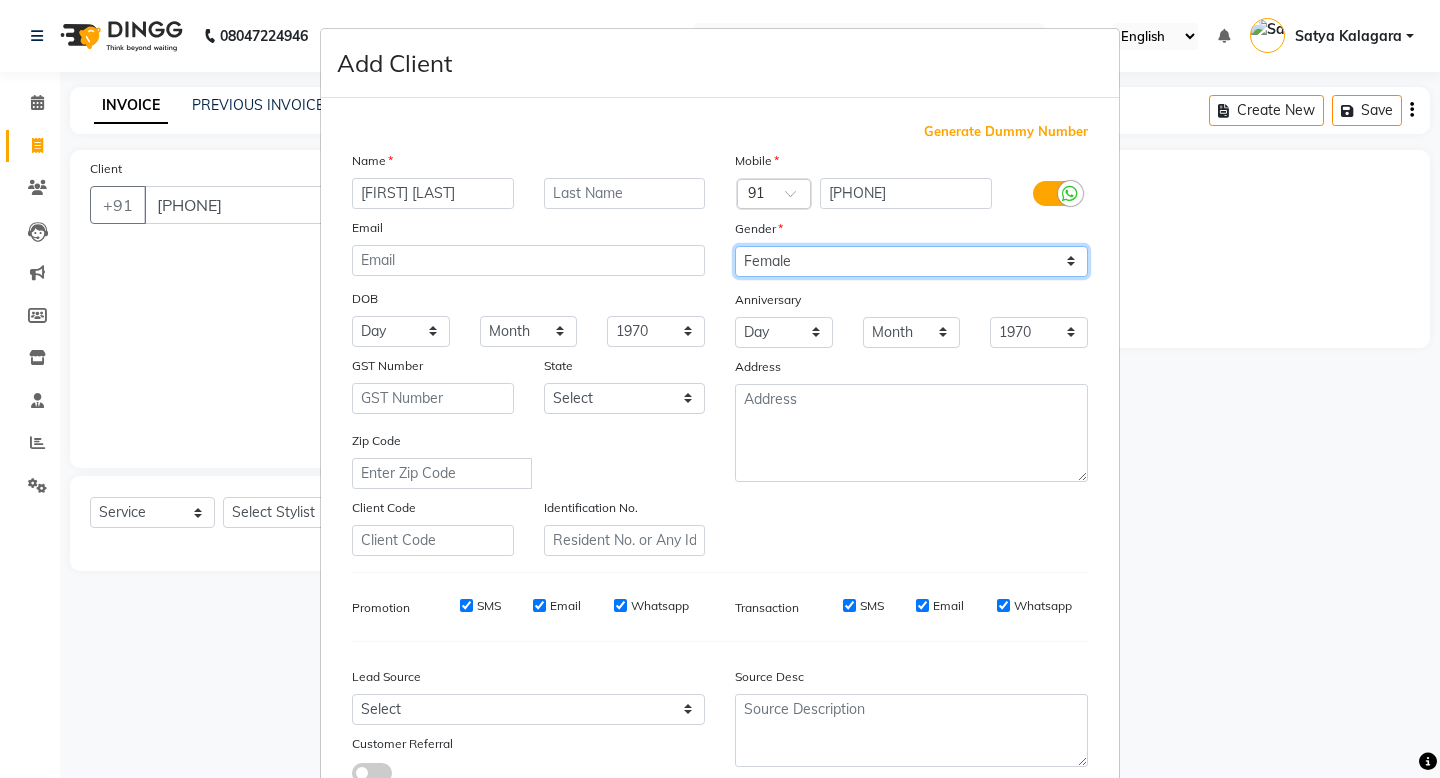 scroll, scrollTop: 144, scrollLeft: 0, axis: vertical 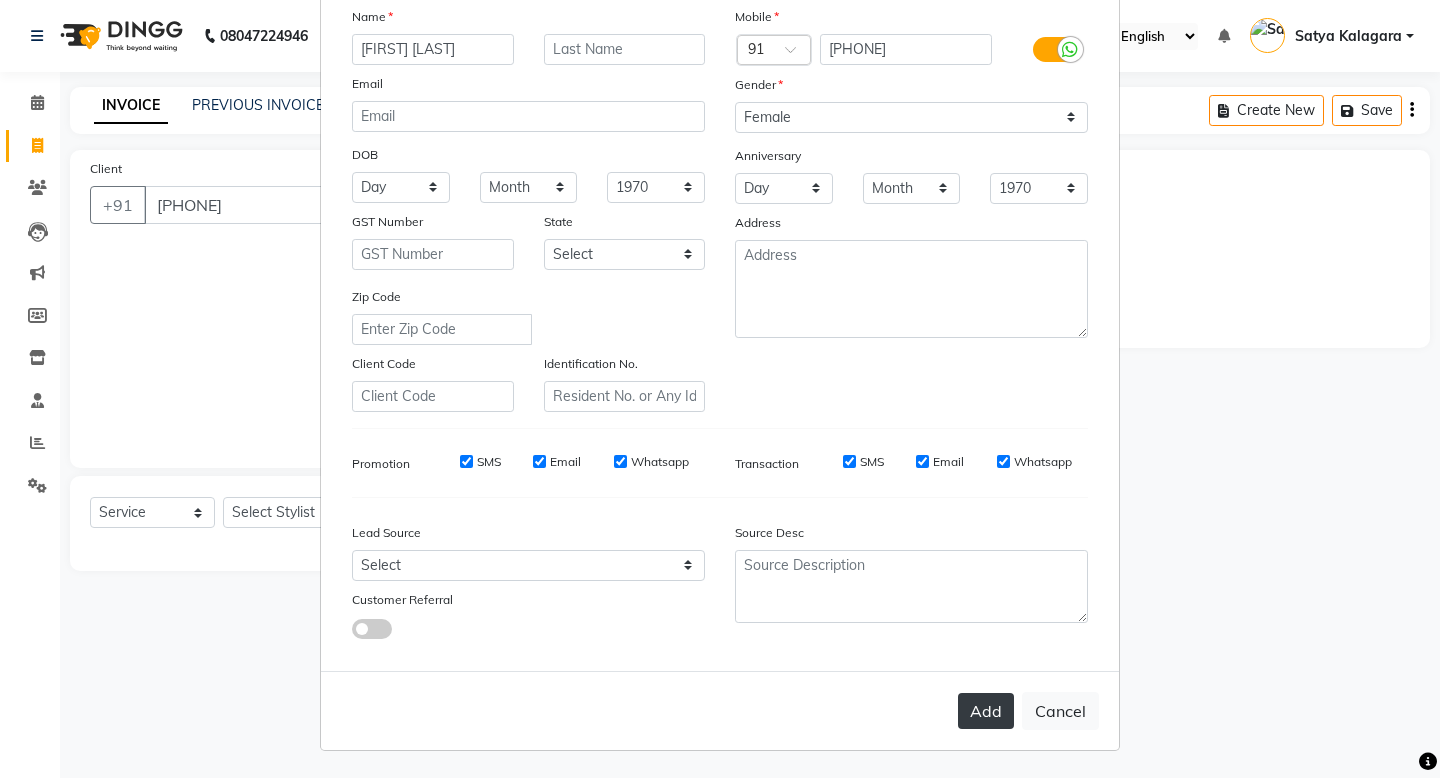 click on "Add" at bounding box center [986, 711] 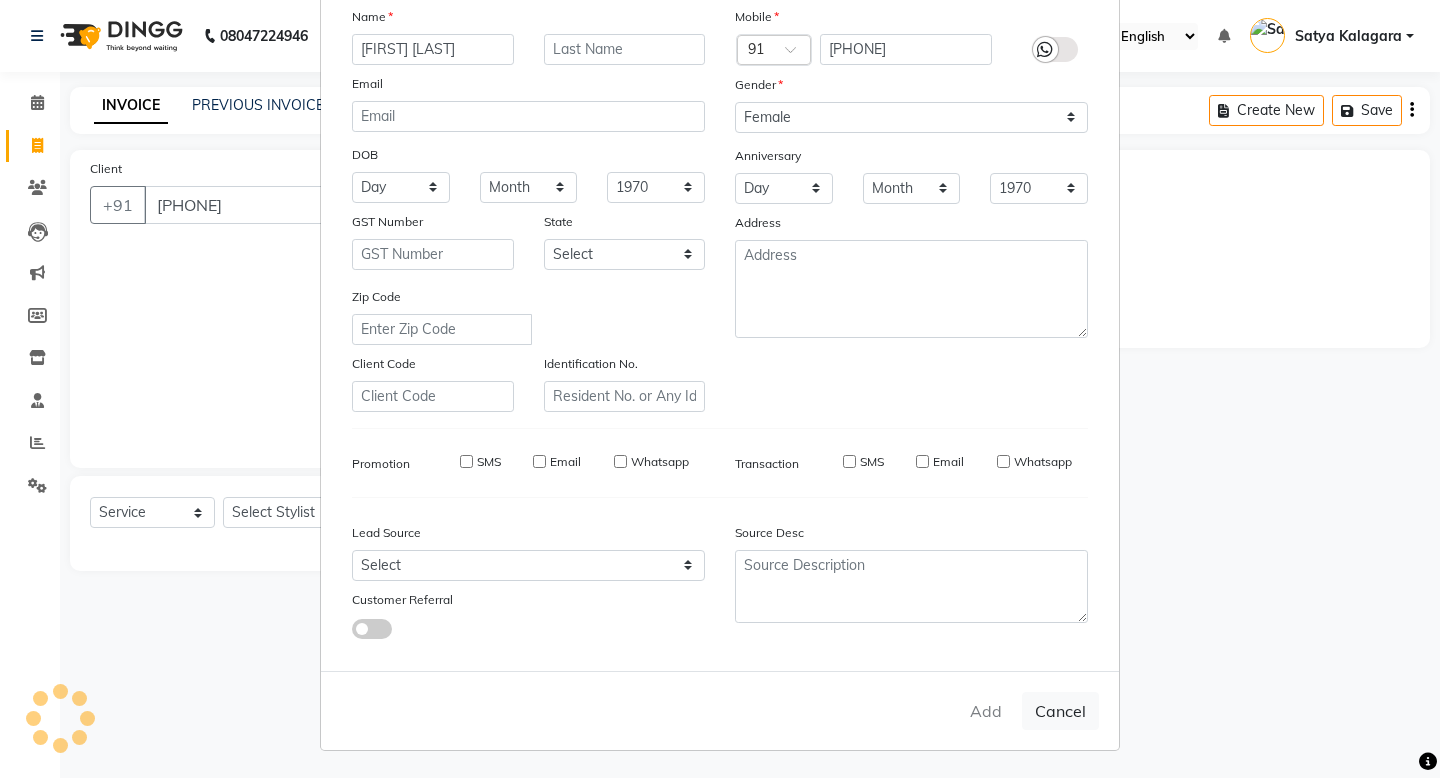 type 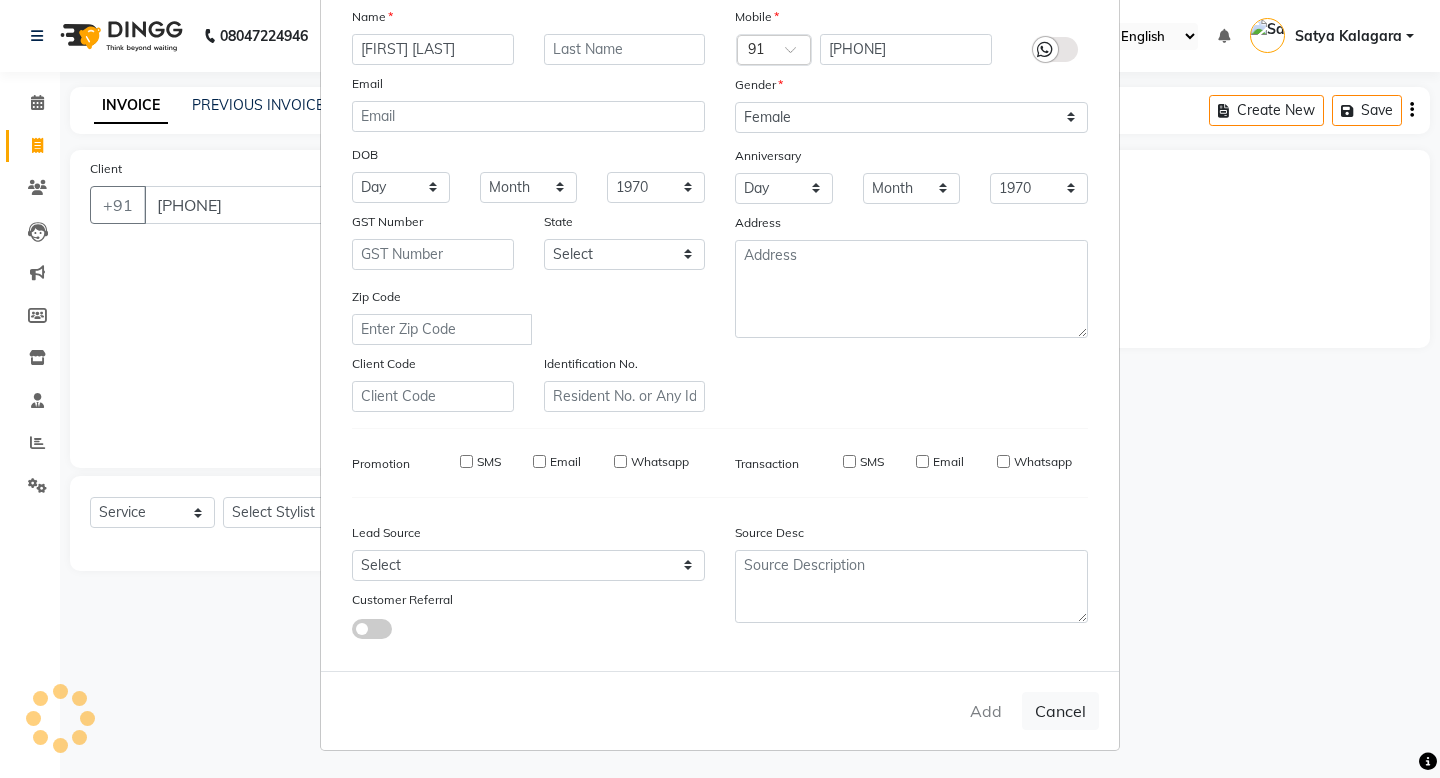 checkbox on "false" 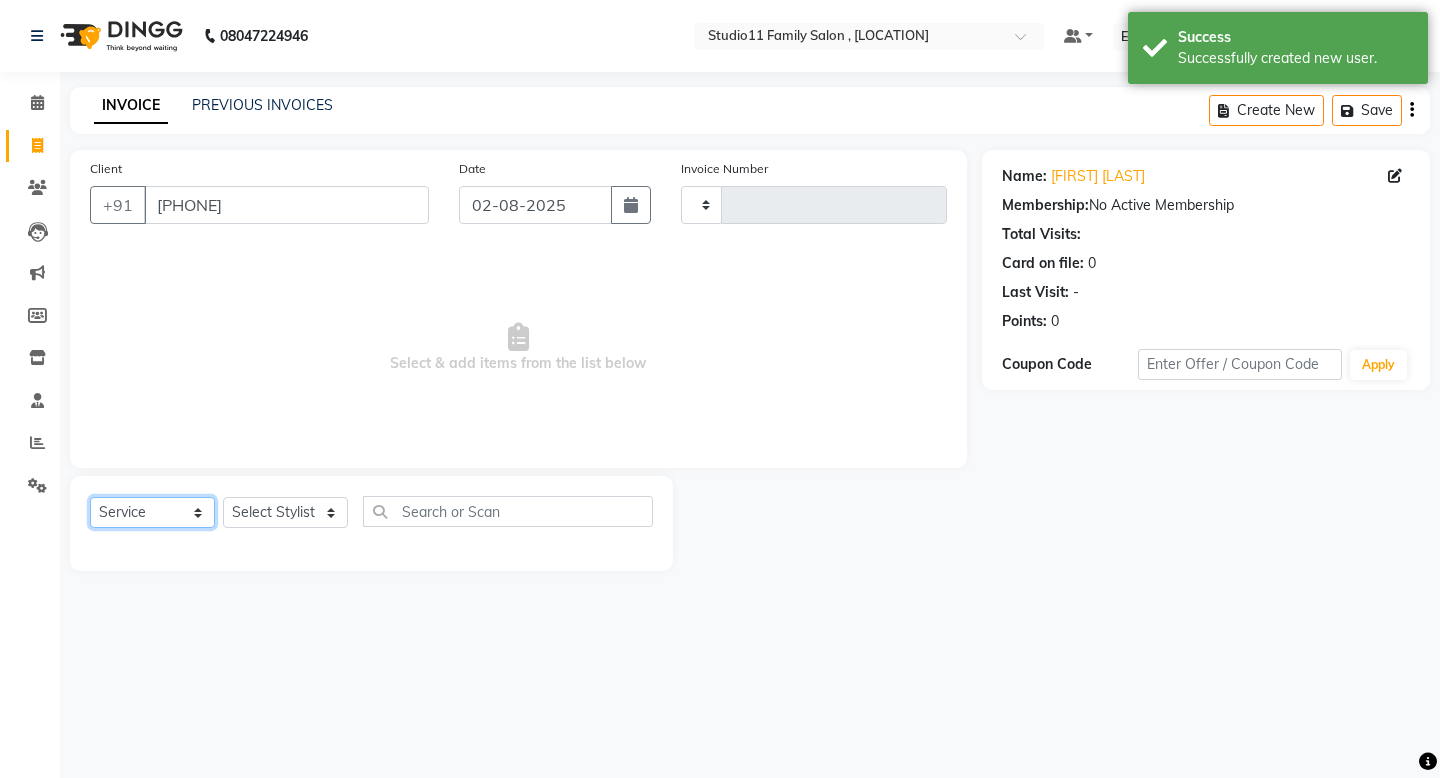 click on "Select  Service  Product  Membership  Package Voucher Prepaid Gift Card" 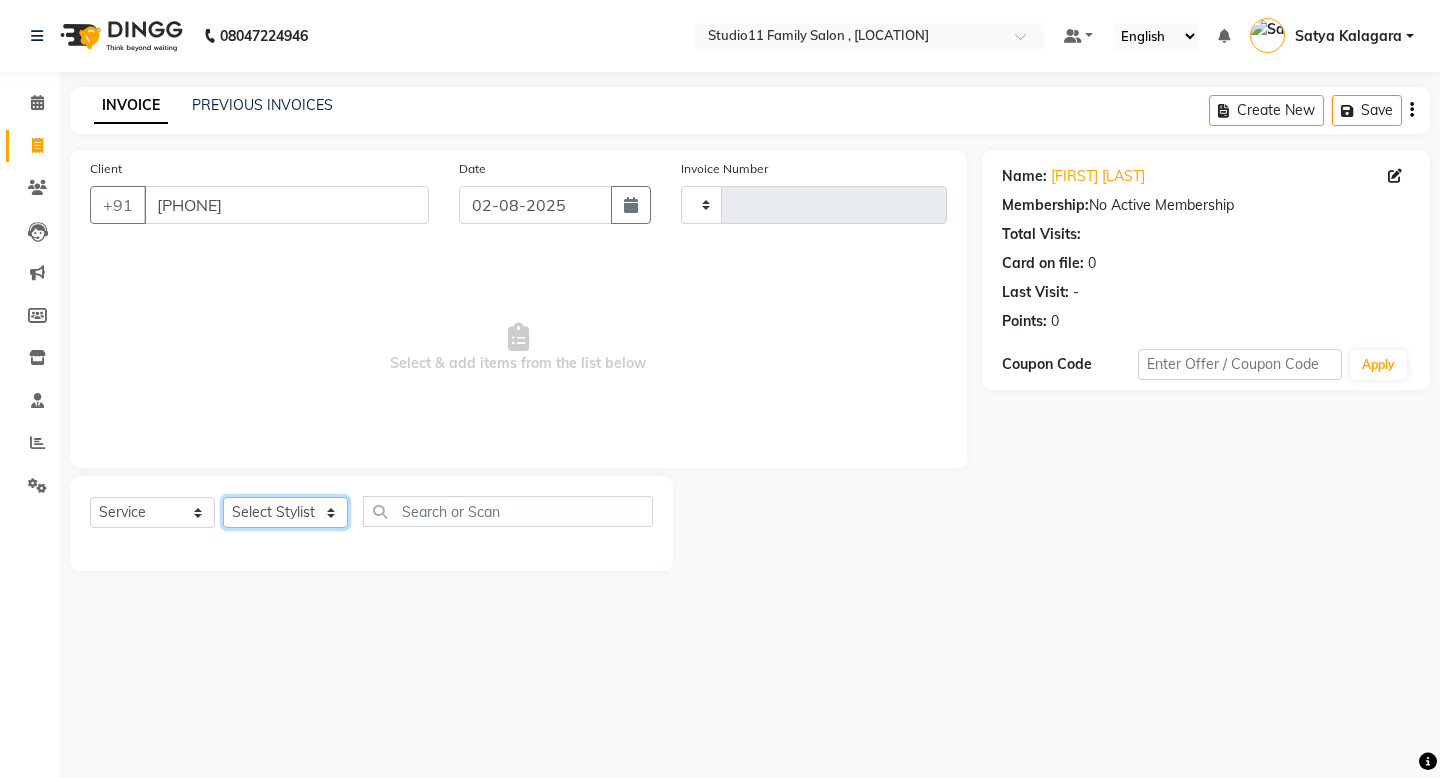 click on "Select Stylist" 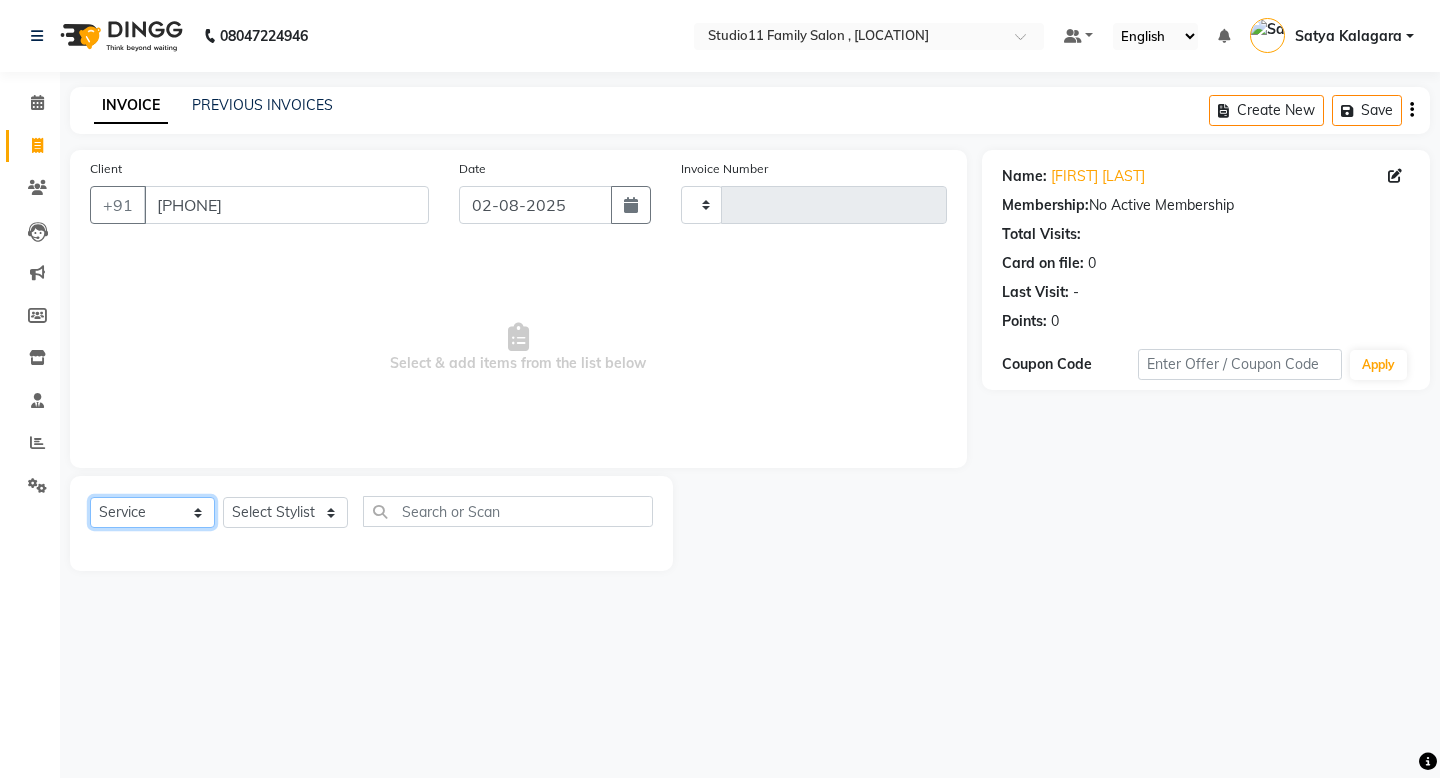 click on "Select  Service  Product  Membership  Package Voucher Prepaid Gift Card" 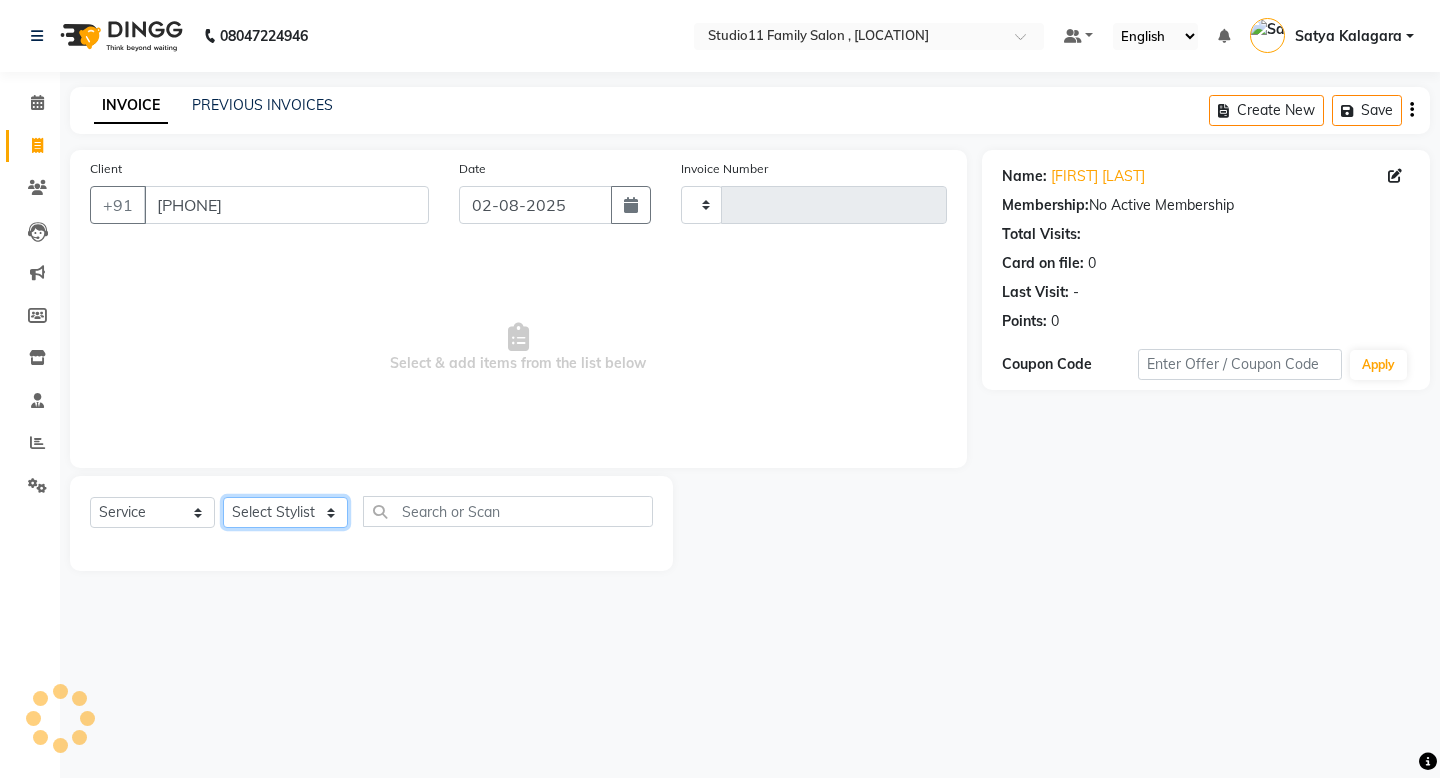 click on "Select Stylist" 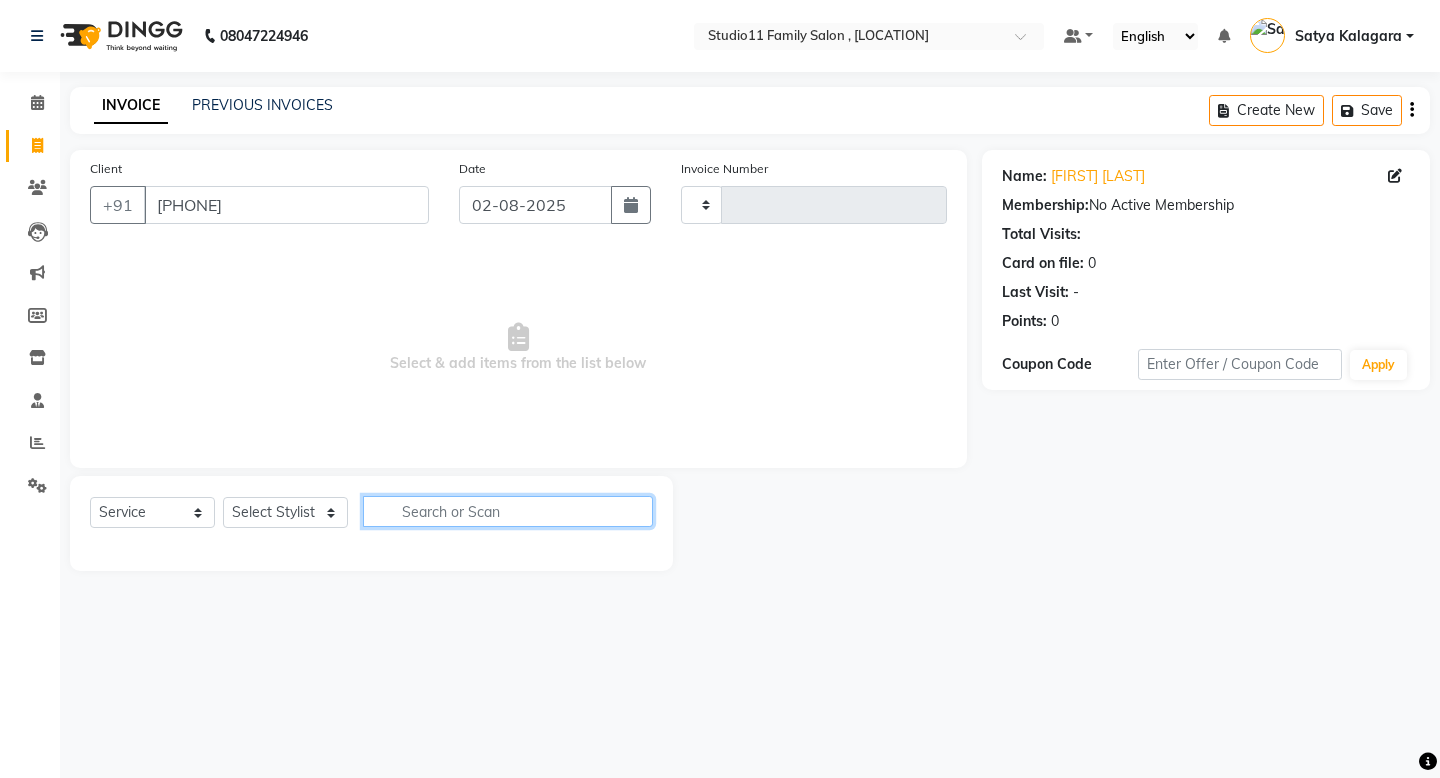 click 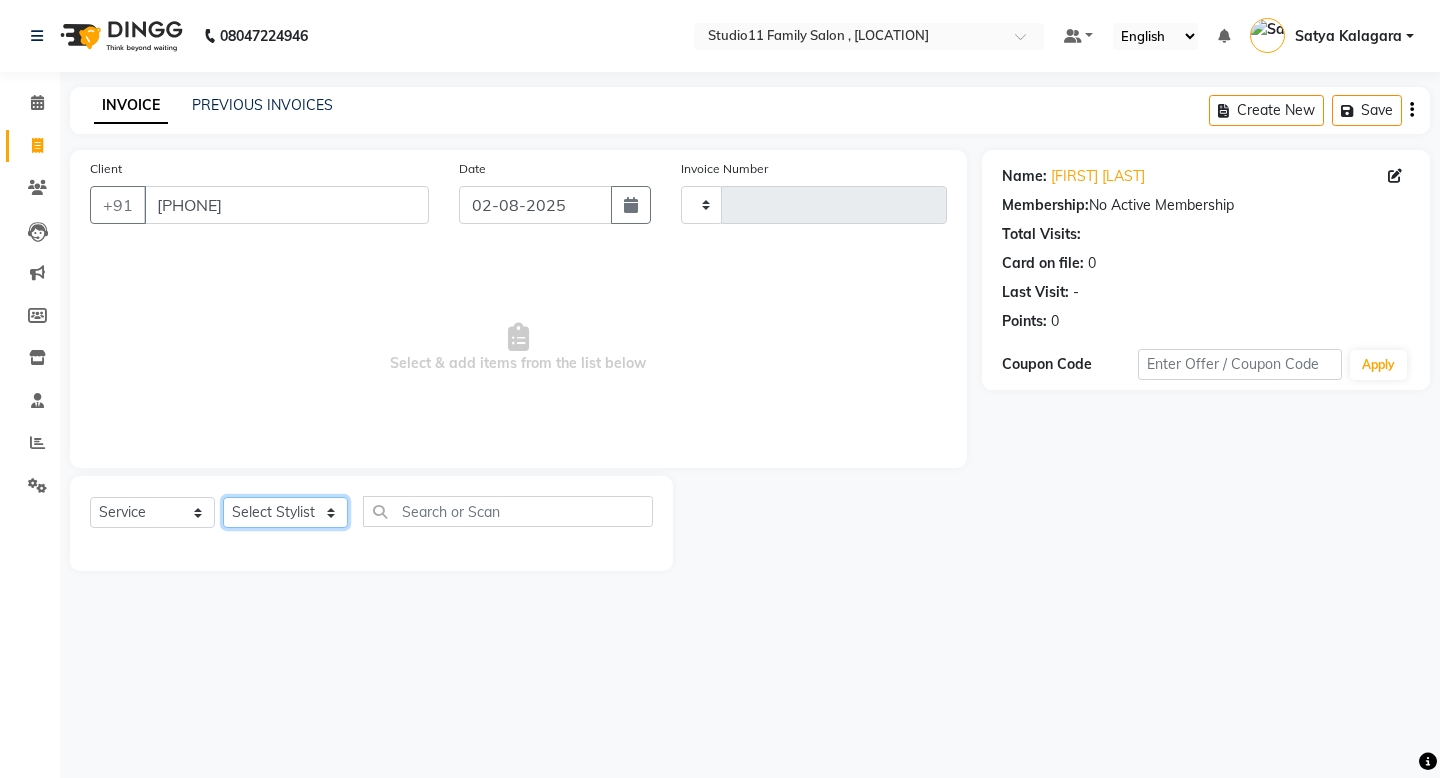 click on "Select Stylist" 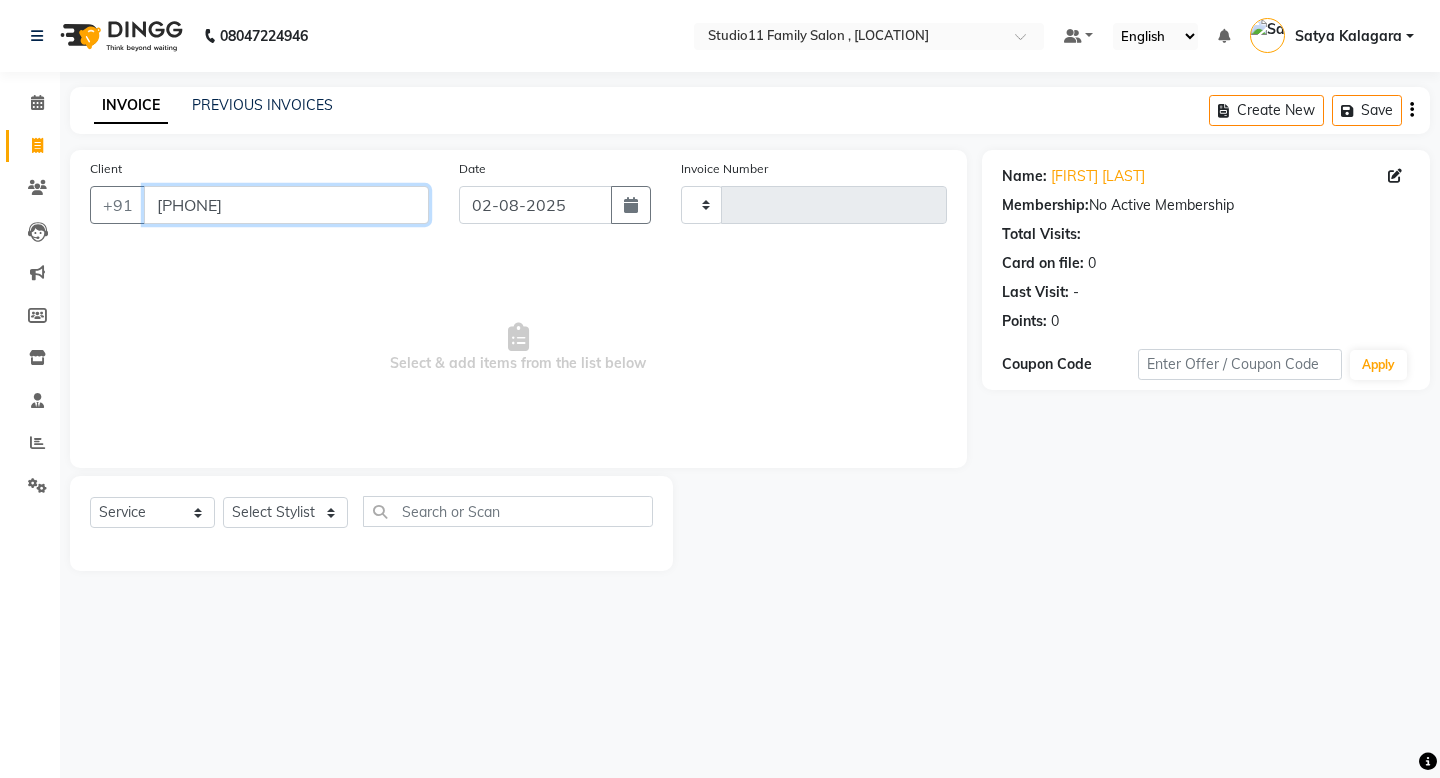 click on "[PHONE]" at bounding box center [286, 205] 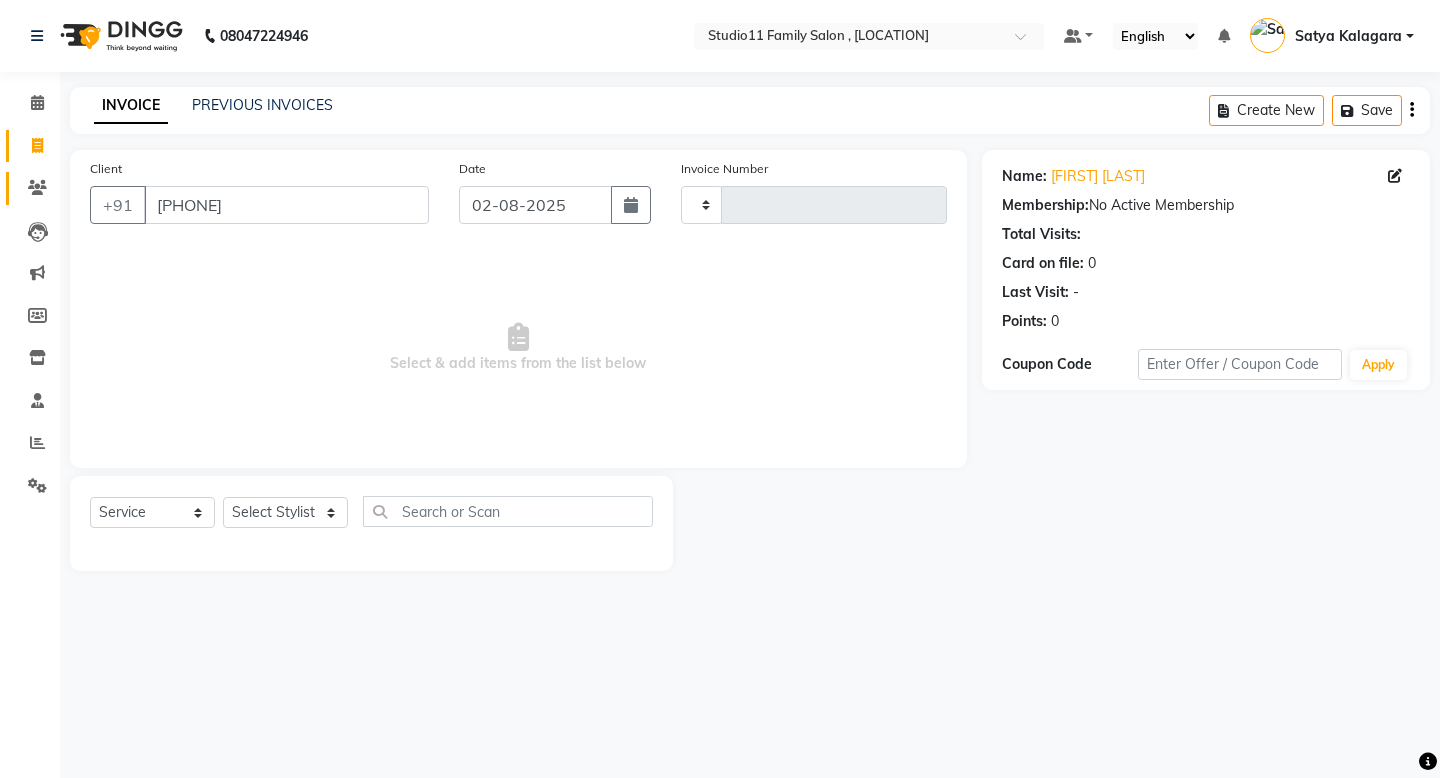 click on "Clients" 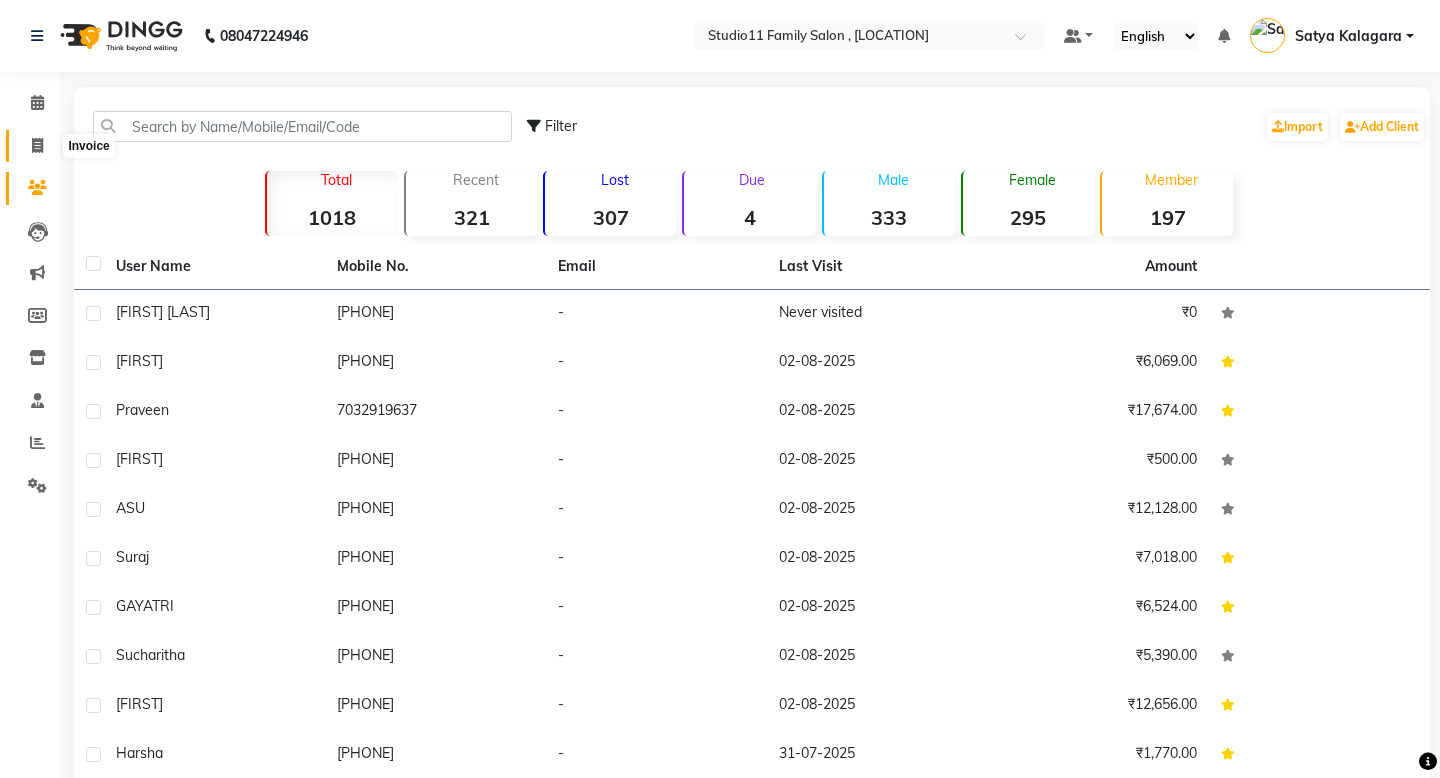 click 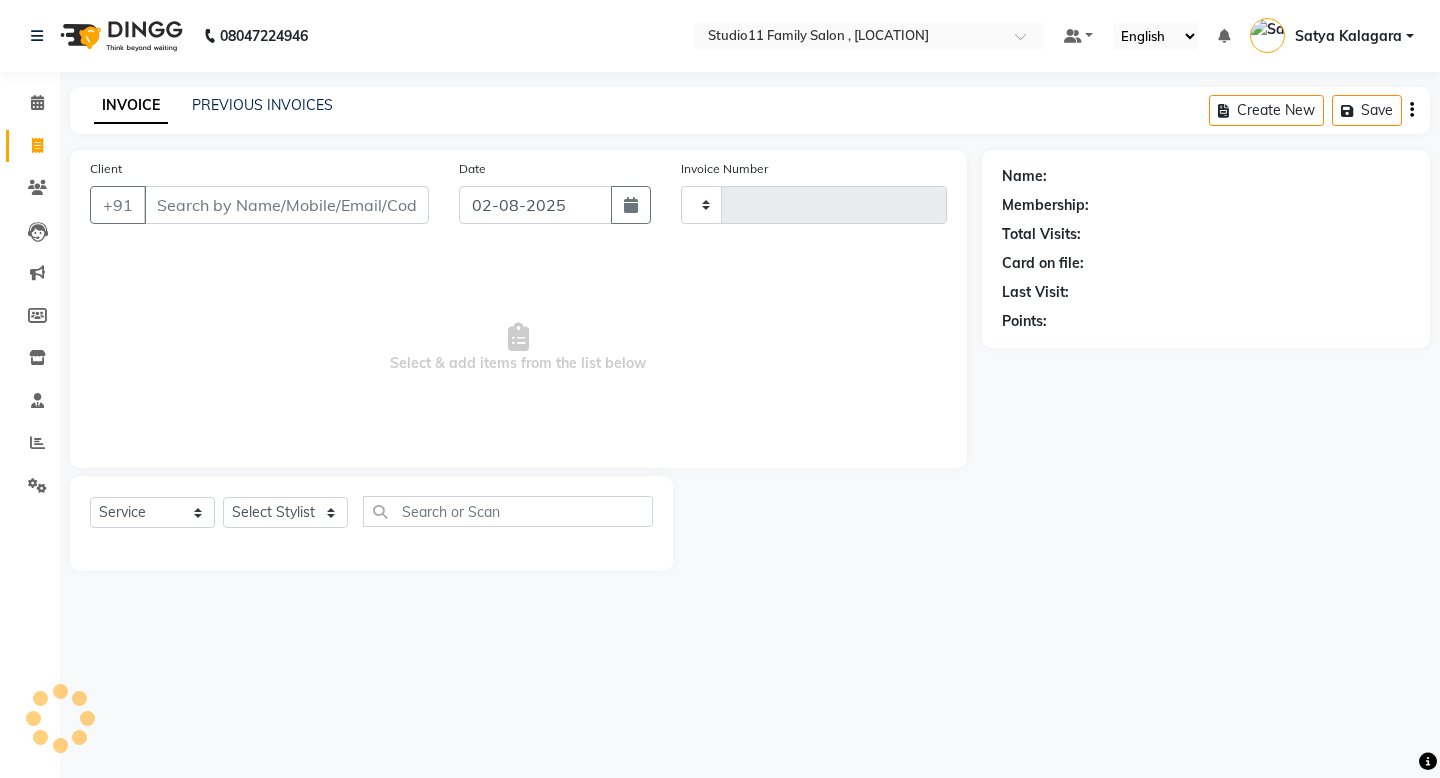 type on "0870" 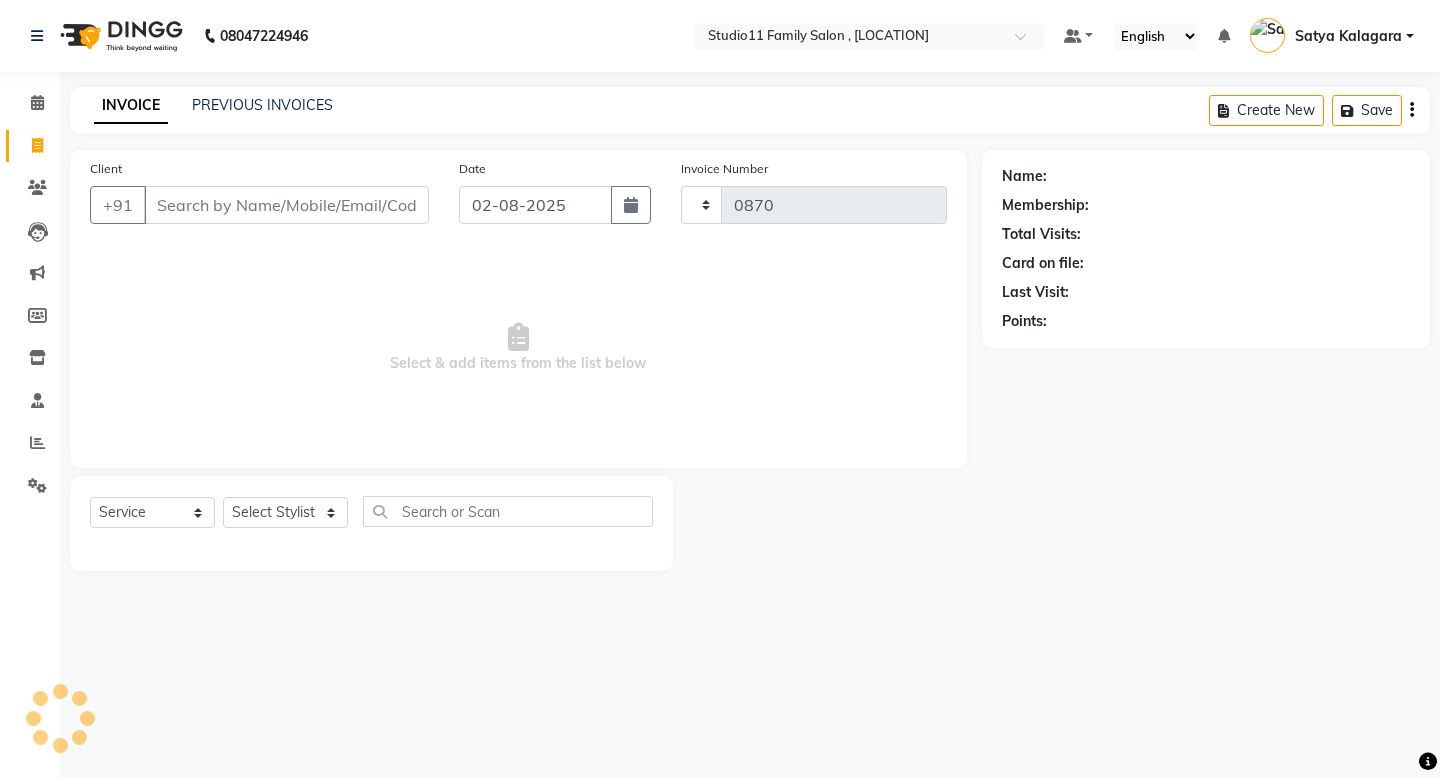 select on "7303" 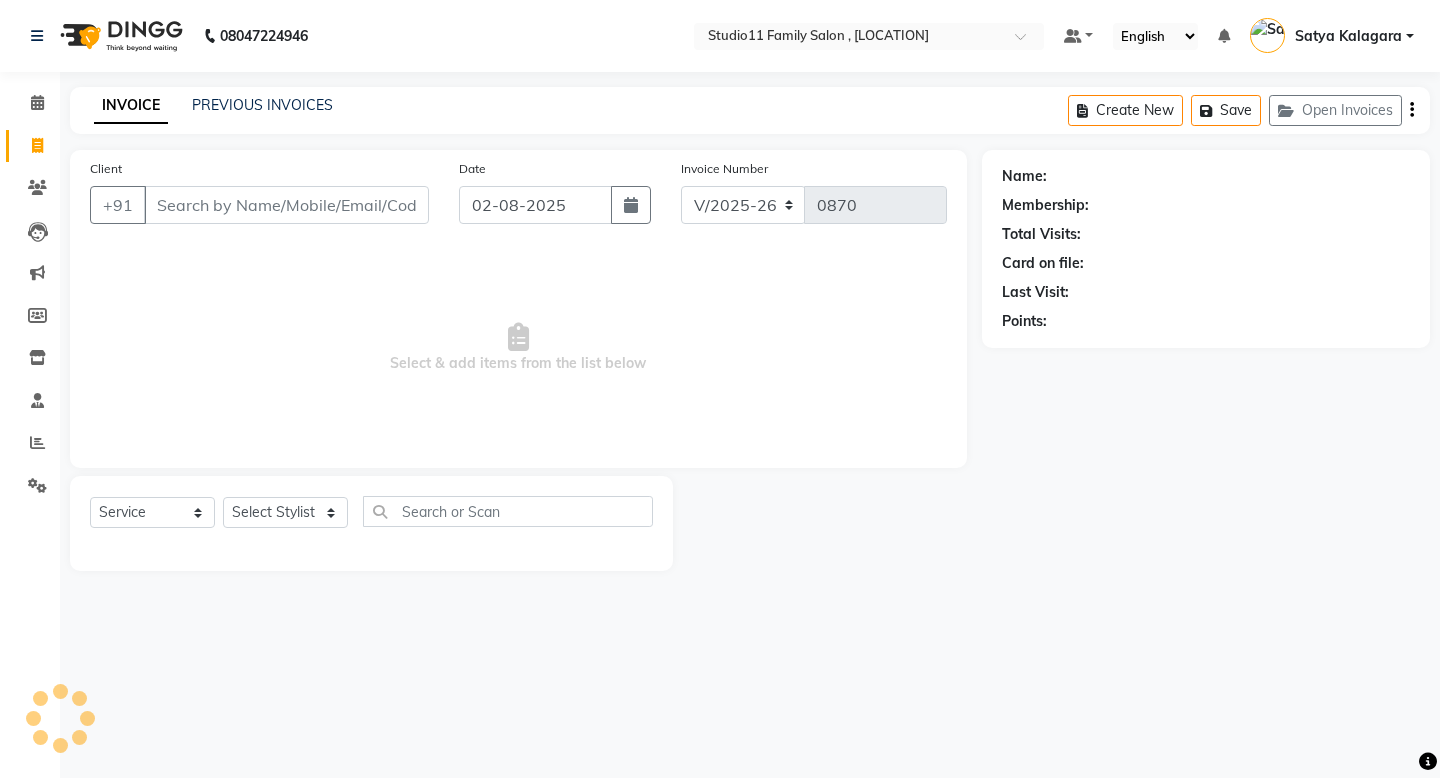 click on "Client" at bounding box center [286, 205] 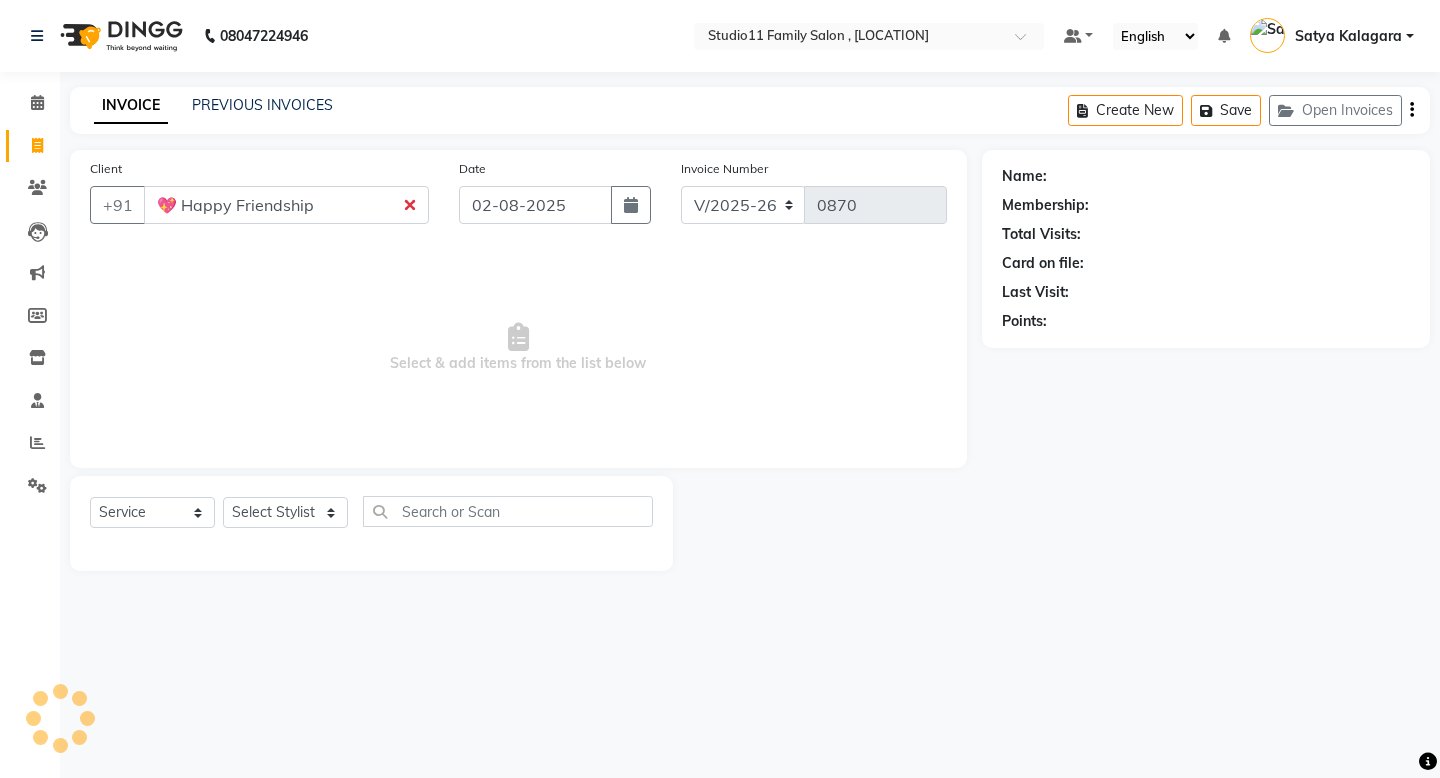 type on "\" 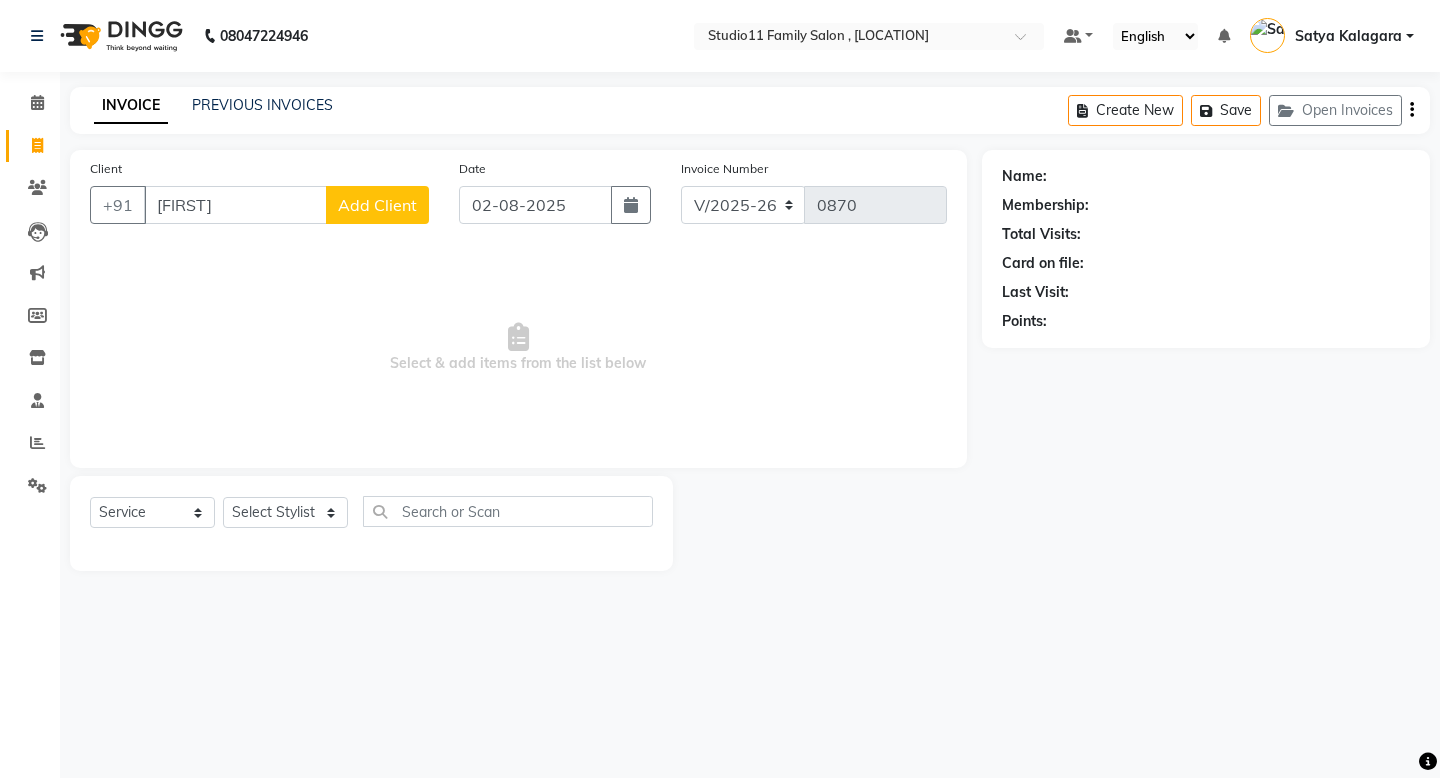 click on "Select & add items from the list below" at bounding box center (518, 348) 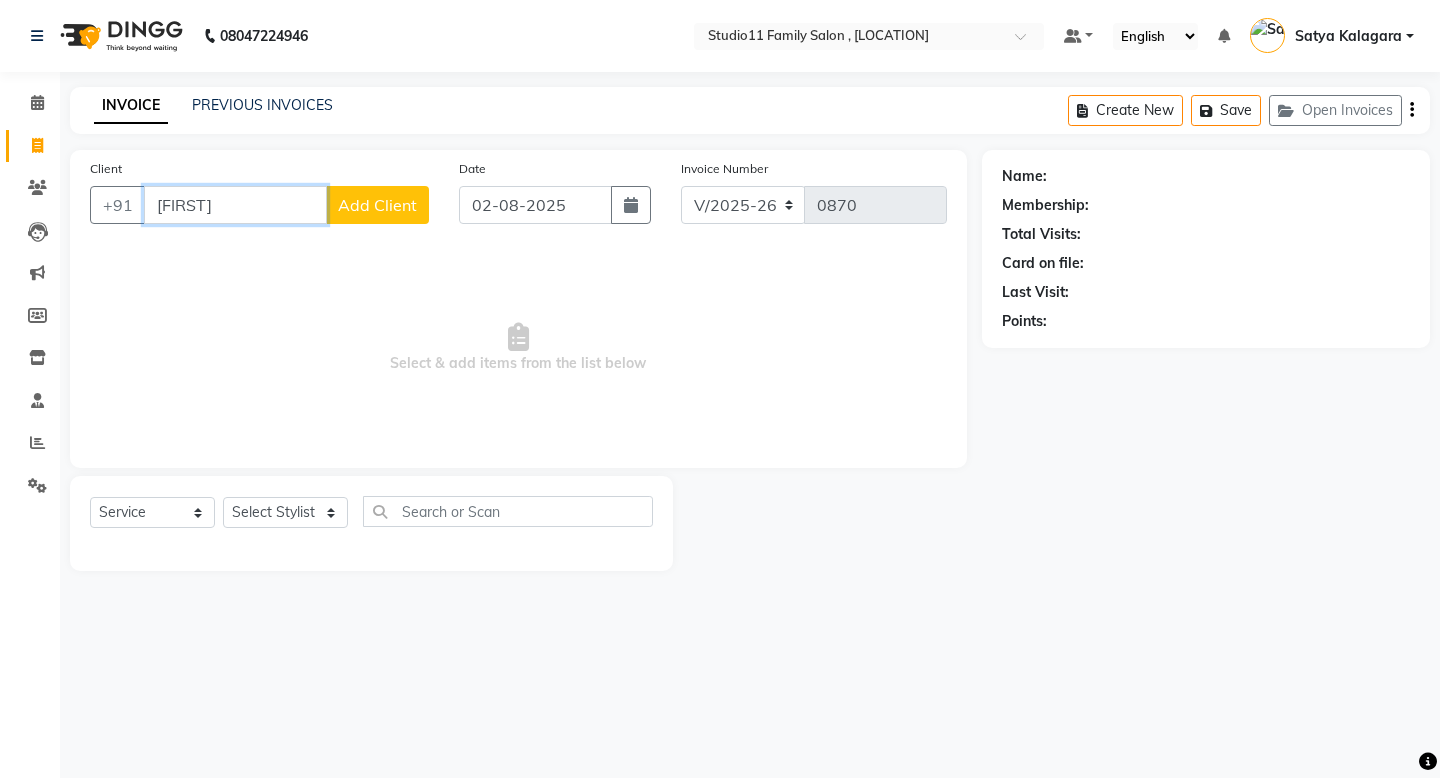 click on "[FIRST]" at bounding box center (235, 205) 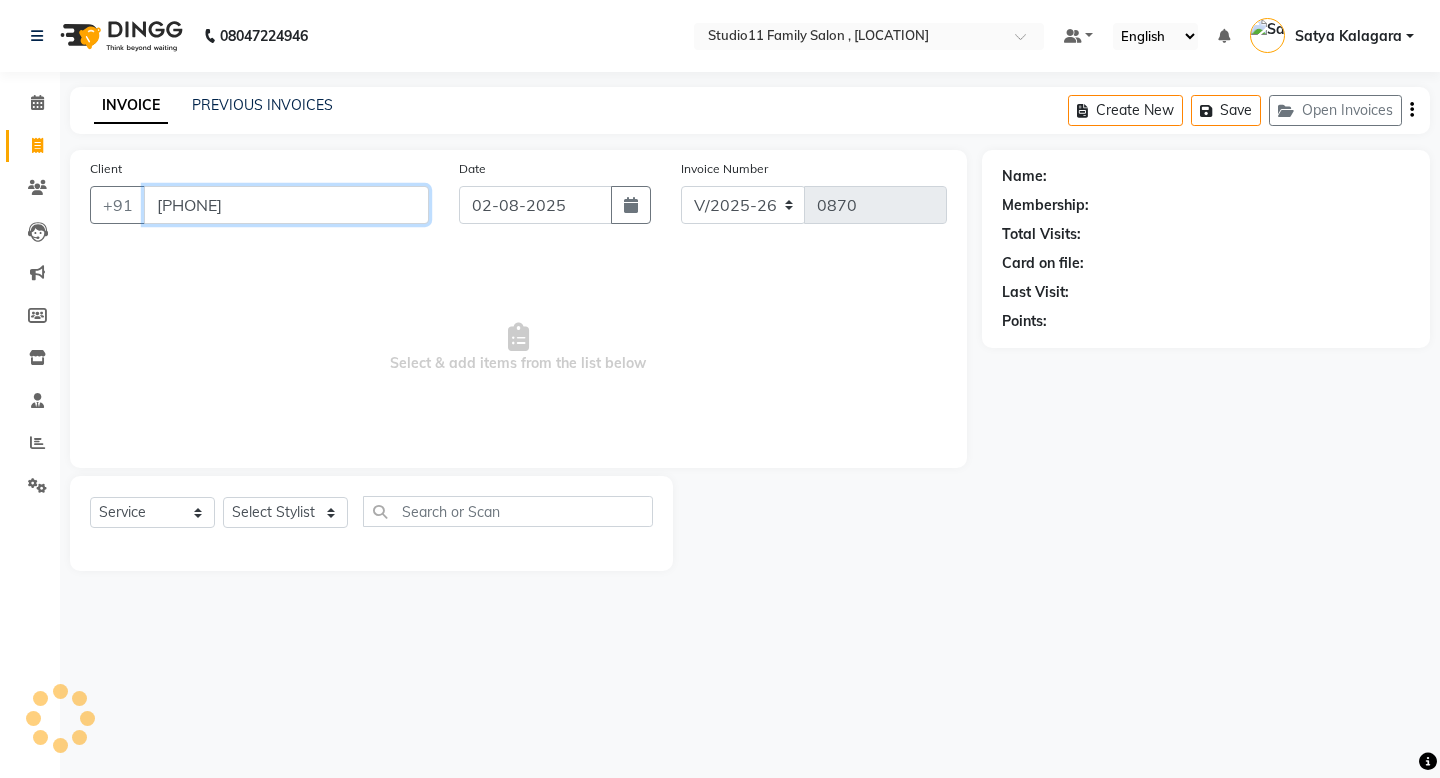 type on "[PHONE]" 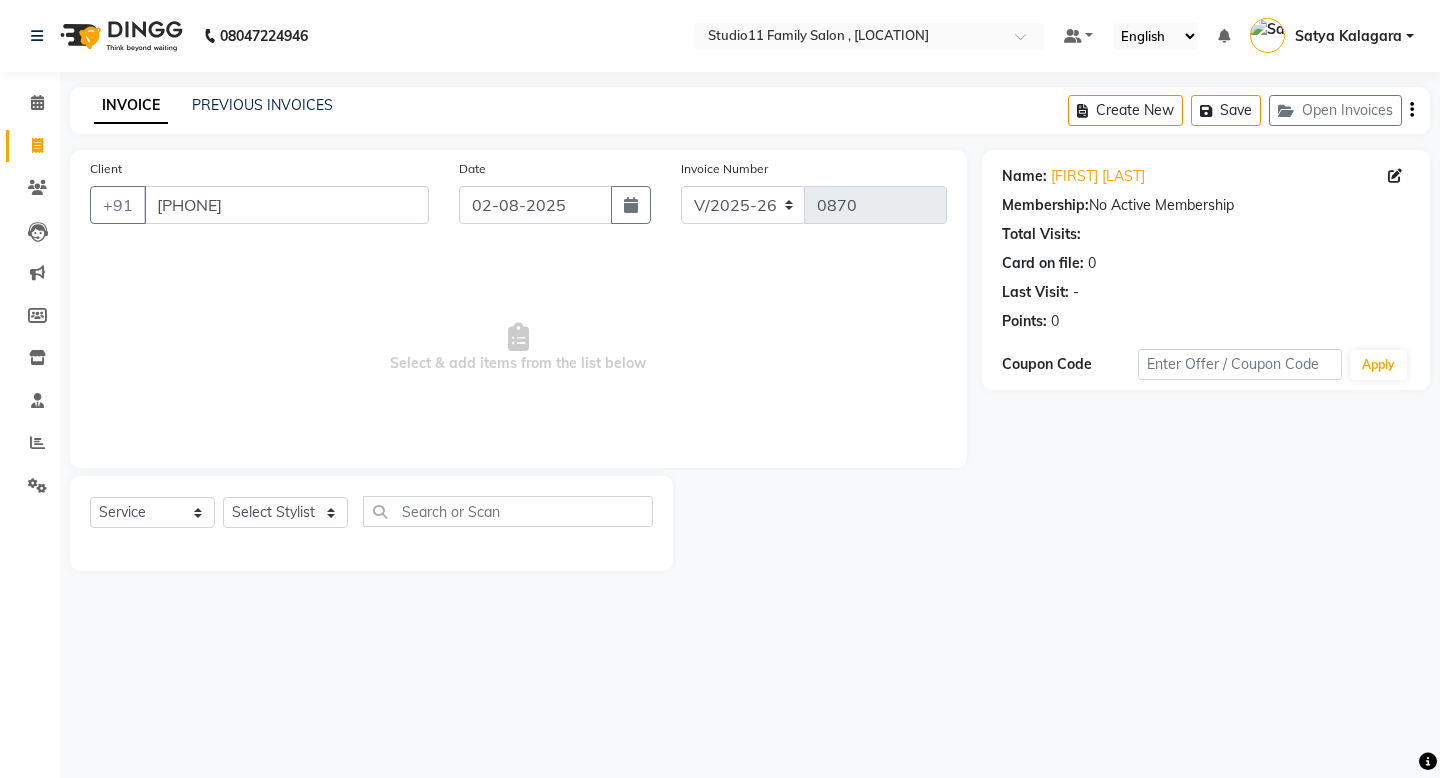 click on "Select & add items from the list below" at bounding box center (518, 348) 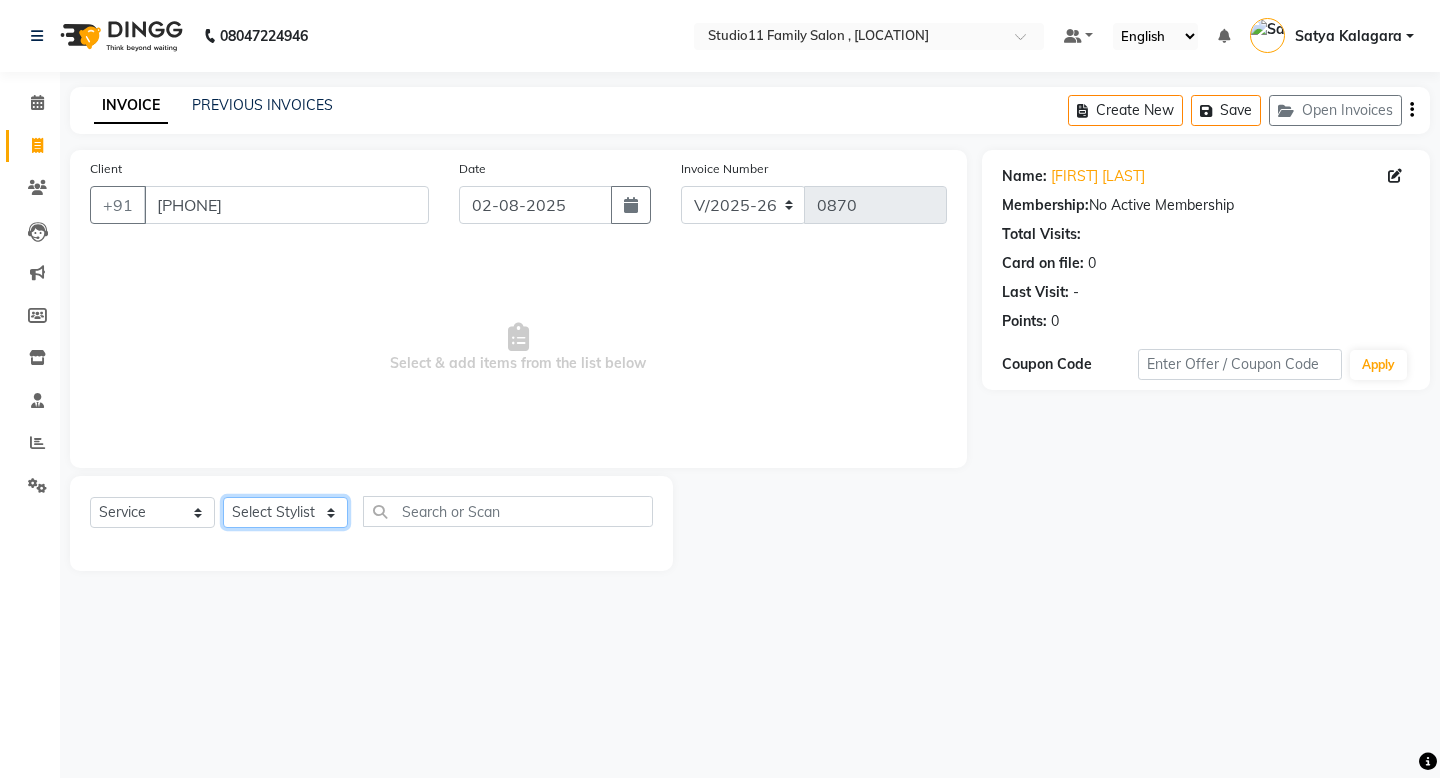 click on "Select Stylist [FIRST] [FIRST] [FIRST] [FIRST] [FIRST] [FIRST] [FIRST] [FIRST] [FIRST] [FIRST]" 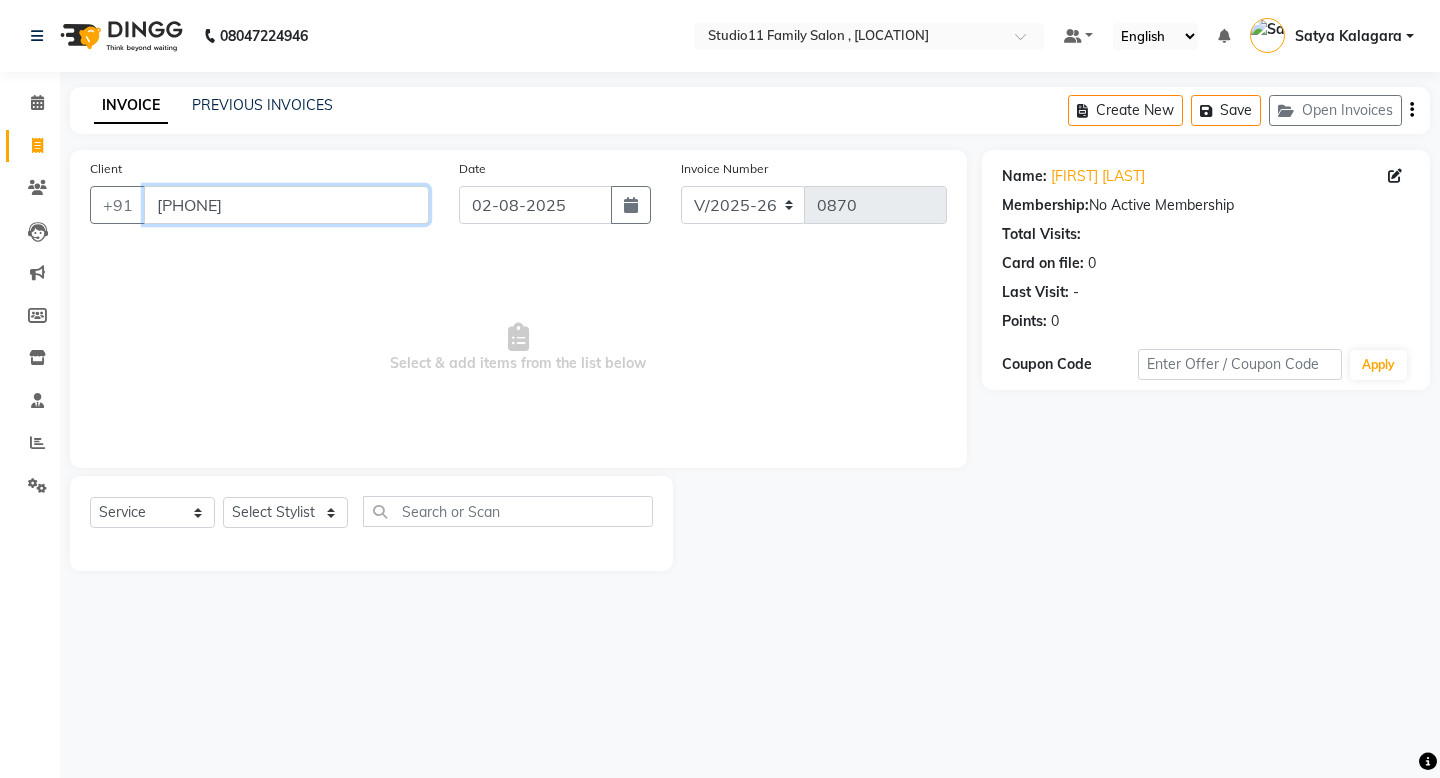click on "[PHONE]" at bounding box center [286, 205] 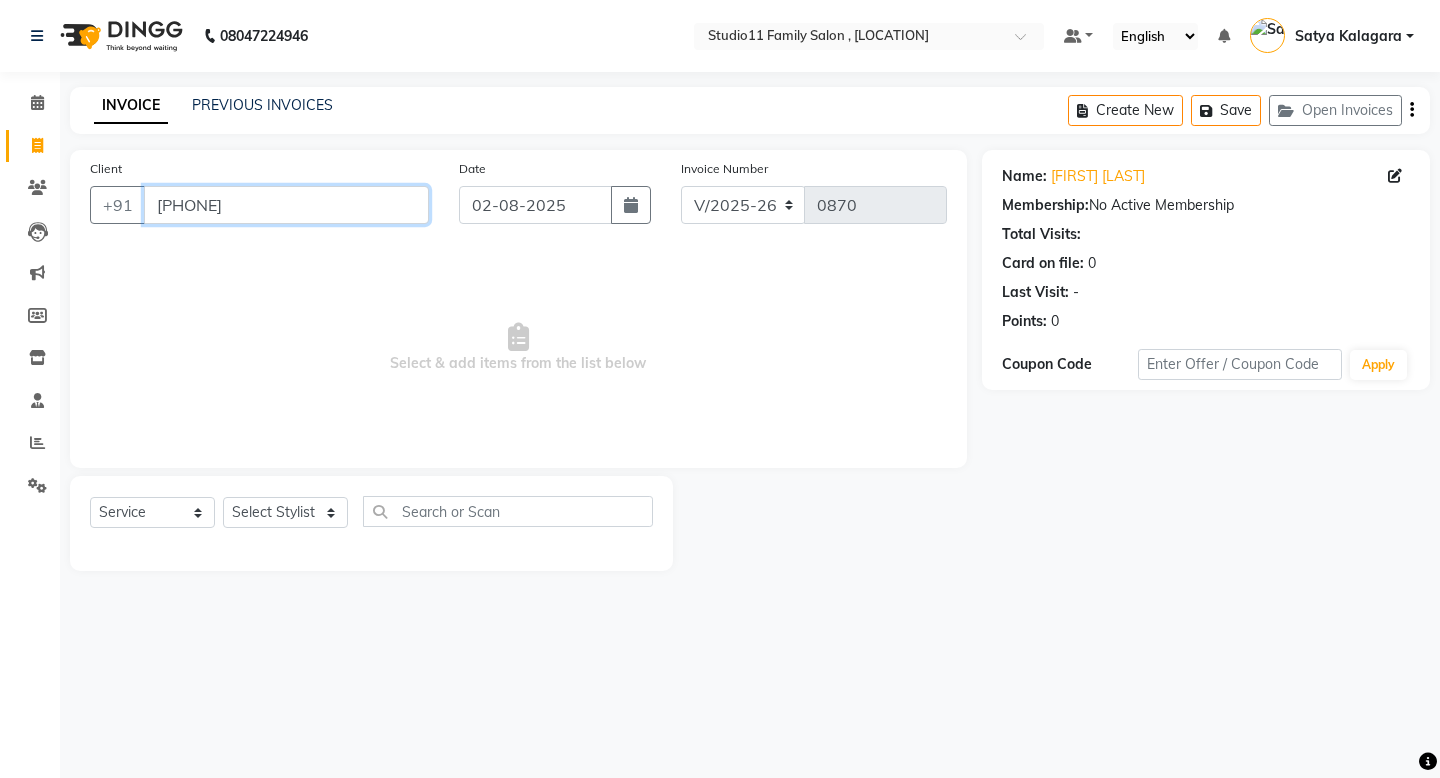 click on "[PHONE]" at bounding box center (286, 205) 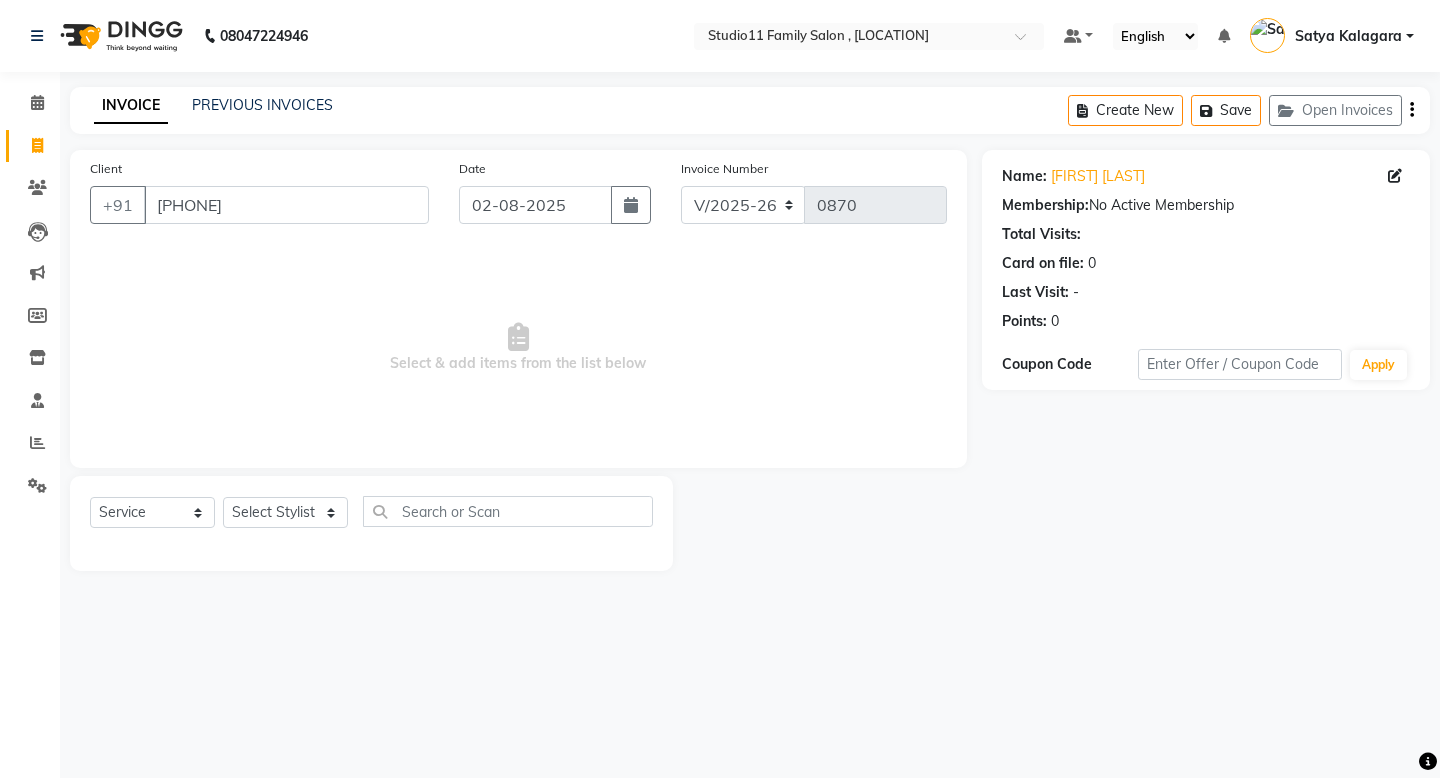 click on "Satya Kalagara" at bounding box center [1348, 36] 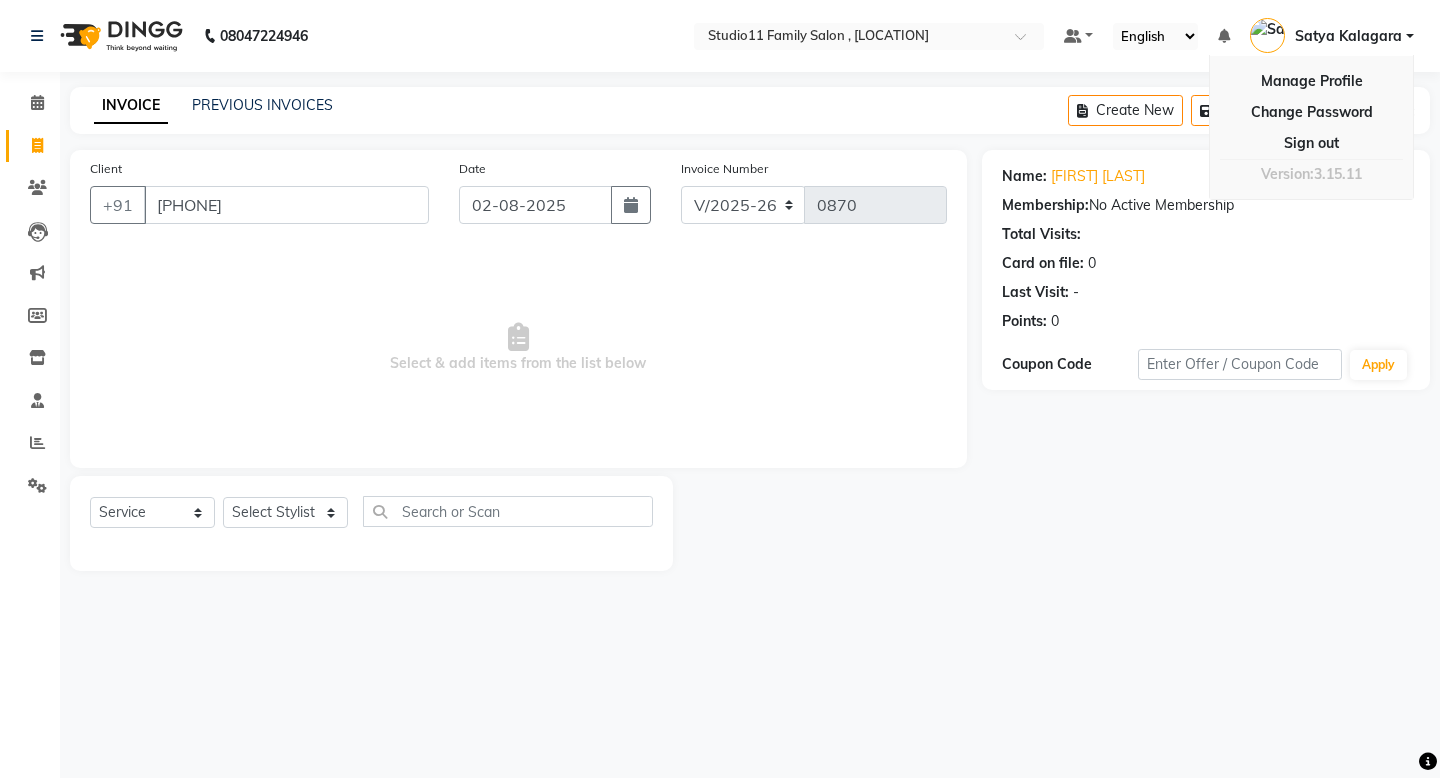 click on "Satya Kalagara" at bounding box center (1348, 36) 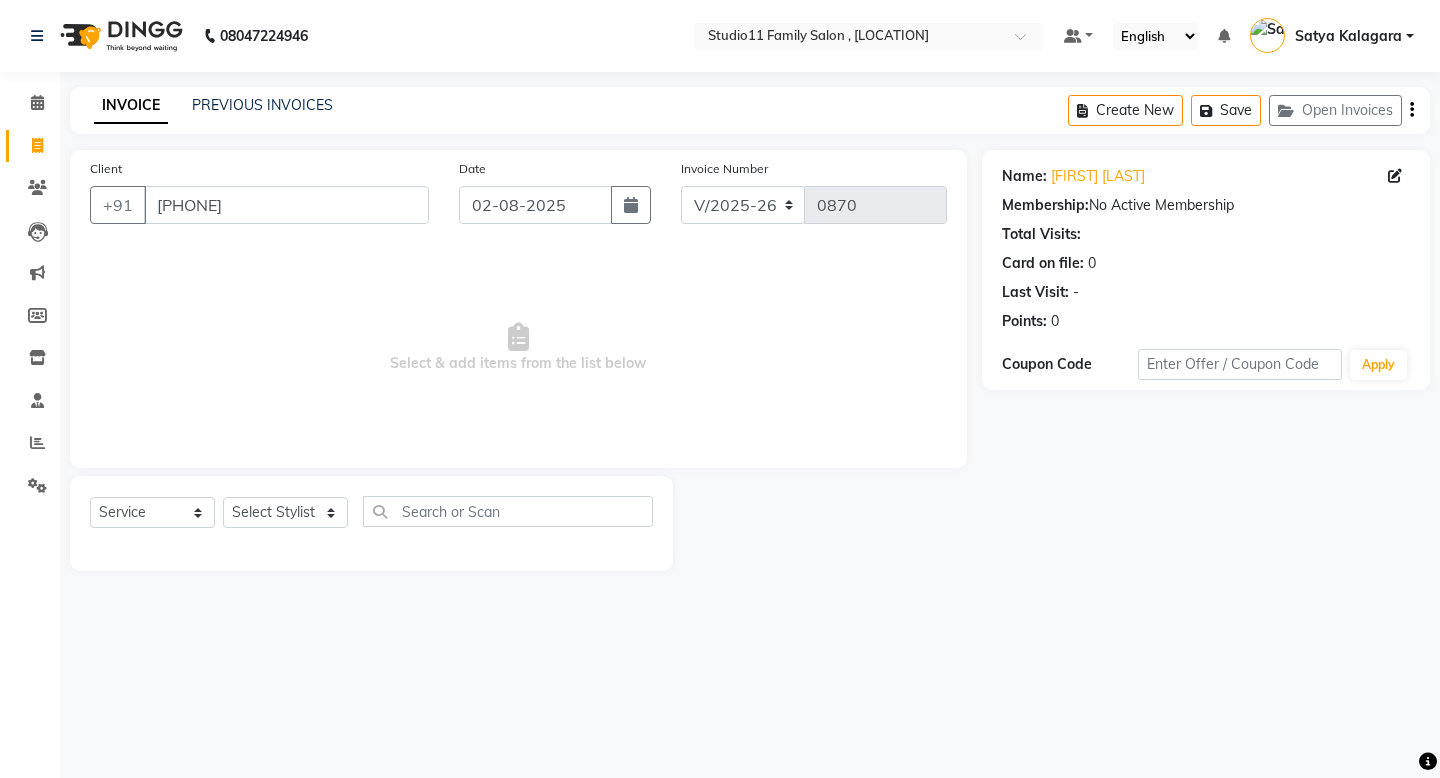 click on "Satya Kalagara" at bounding box center [1348, 36] 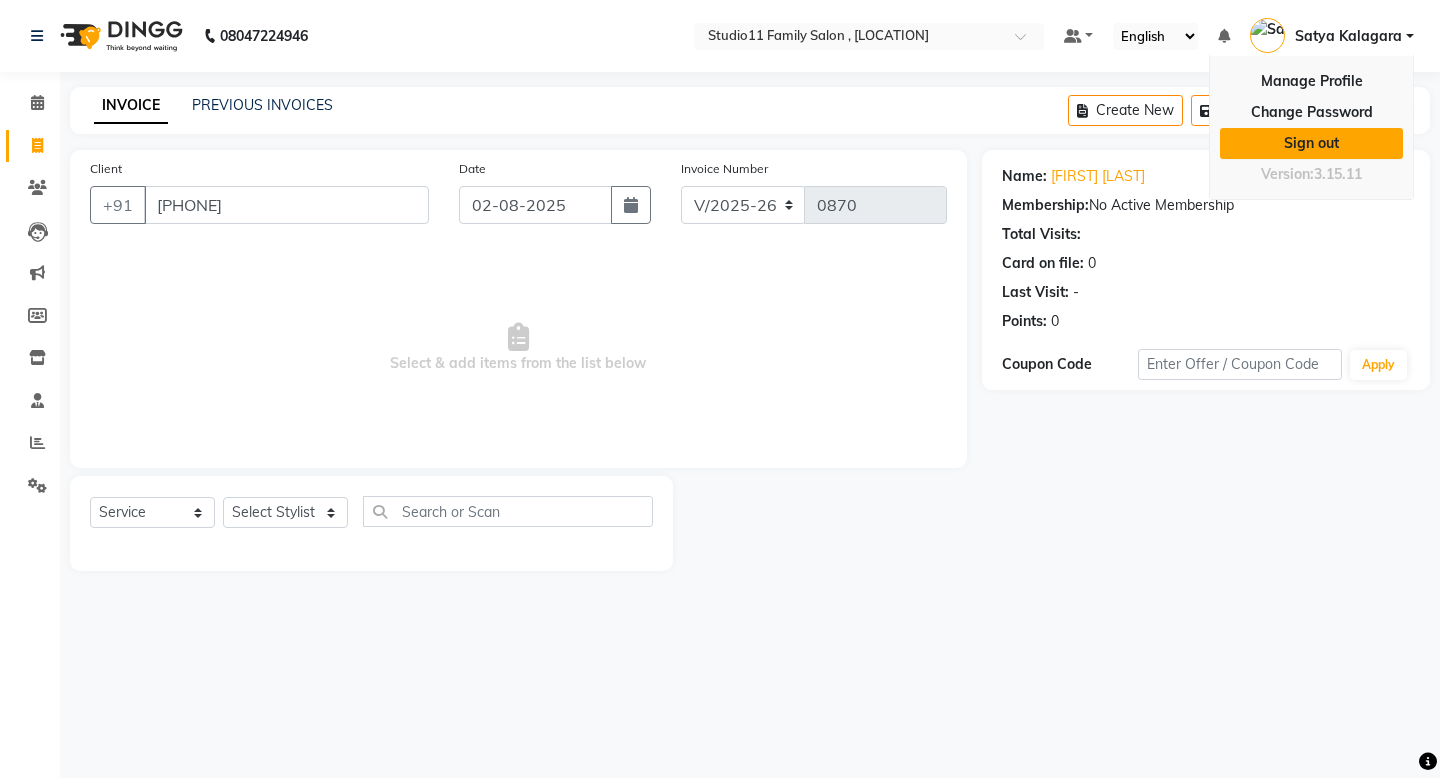 click on "Sign out" at bounding box center (1311, 143) 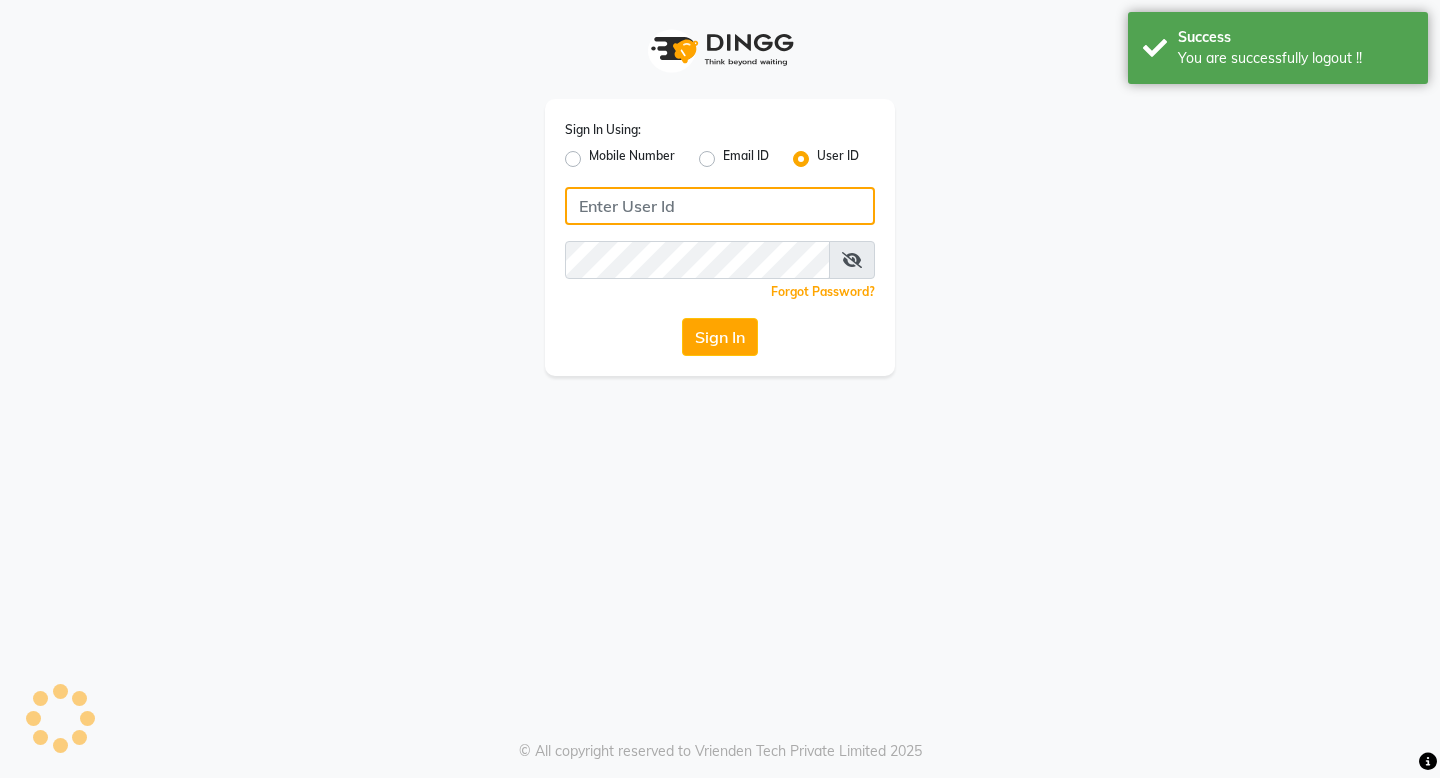 type on "8958806252" 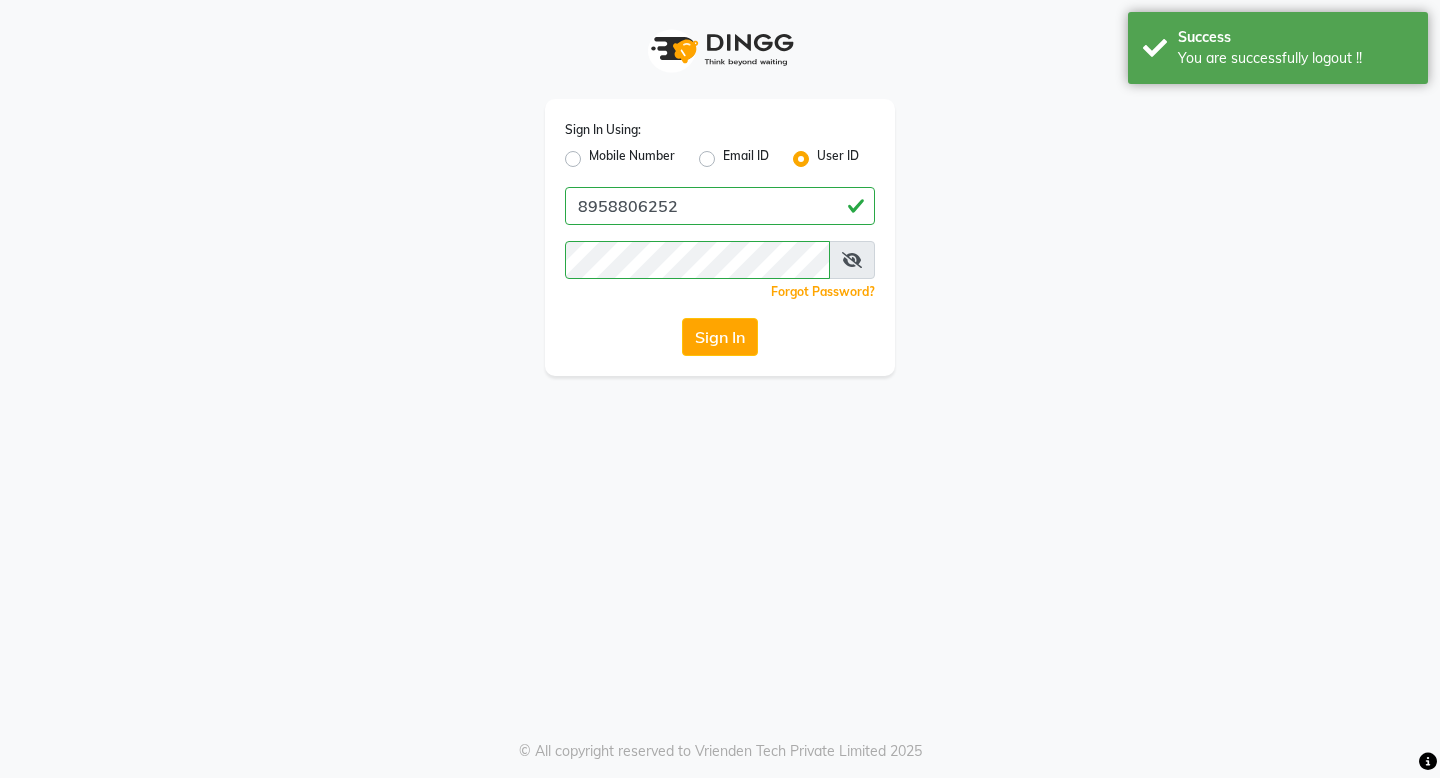 click on "Email ID" 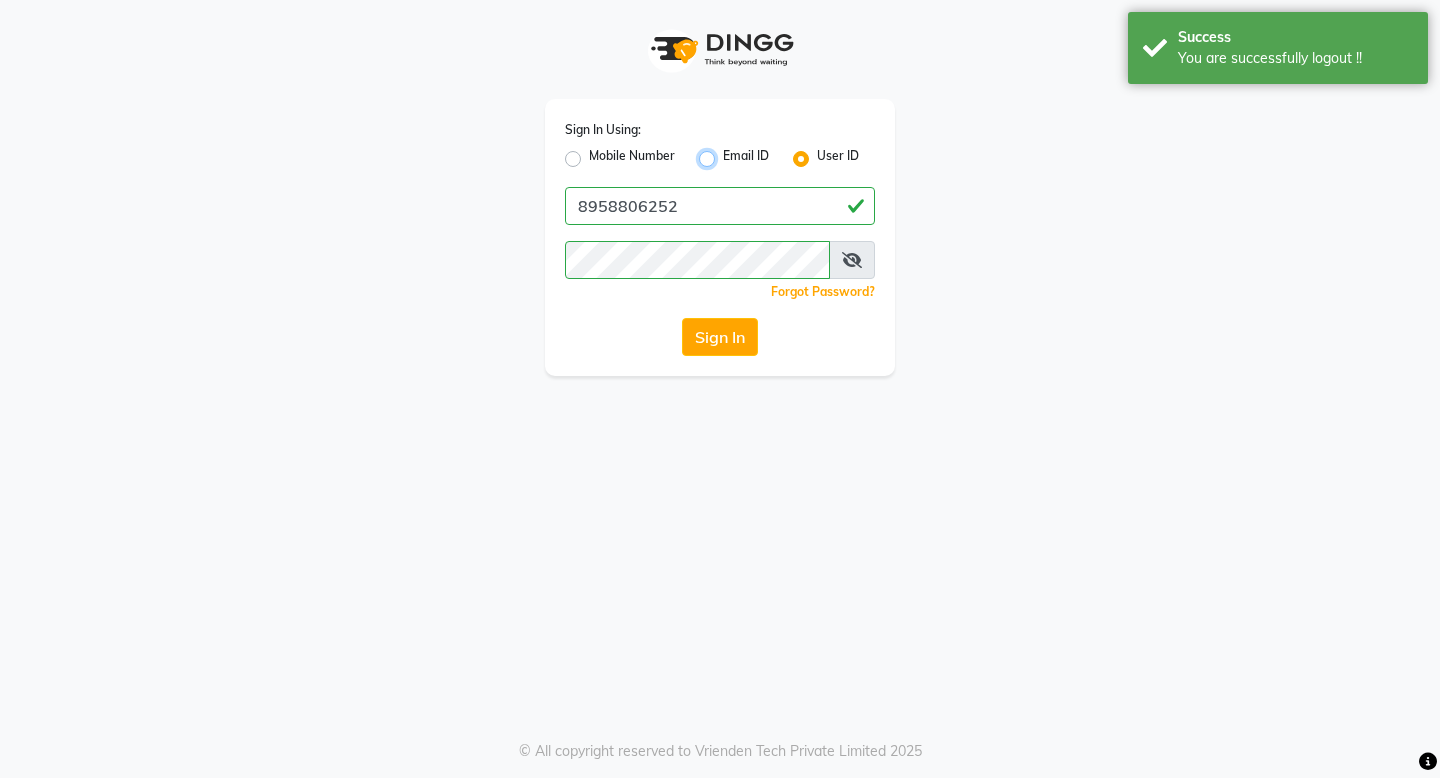 click on "Email ID" at bounding box center (729, 153) 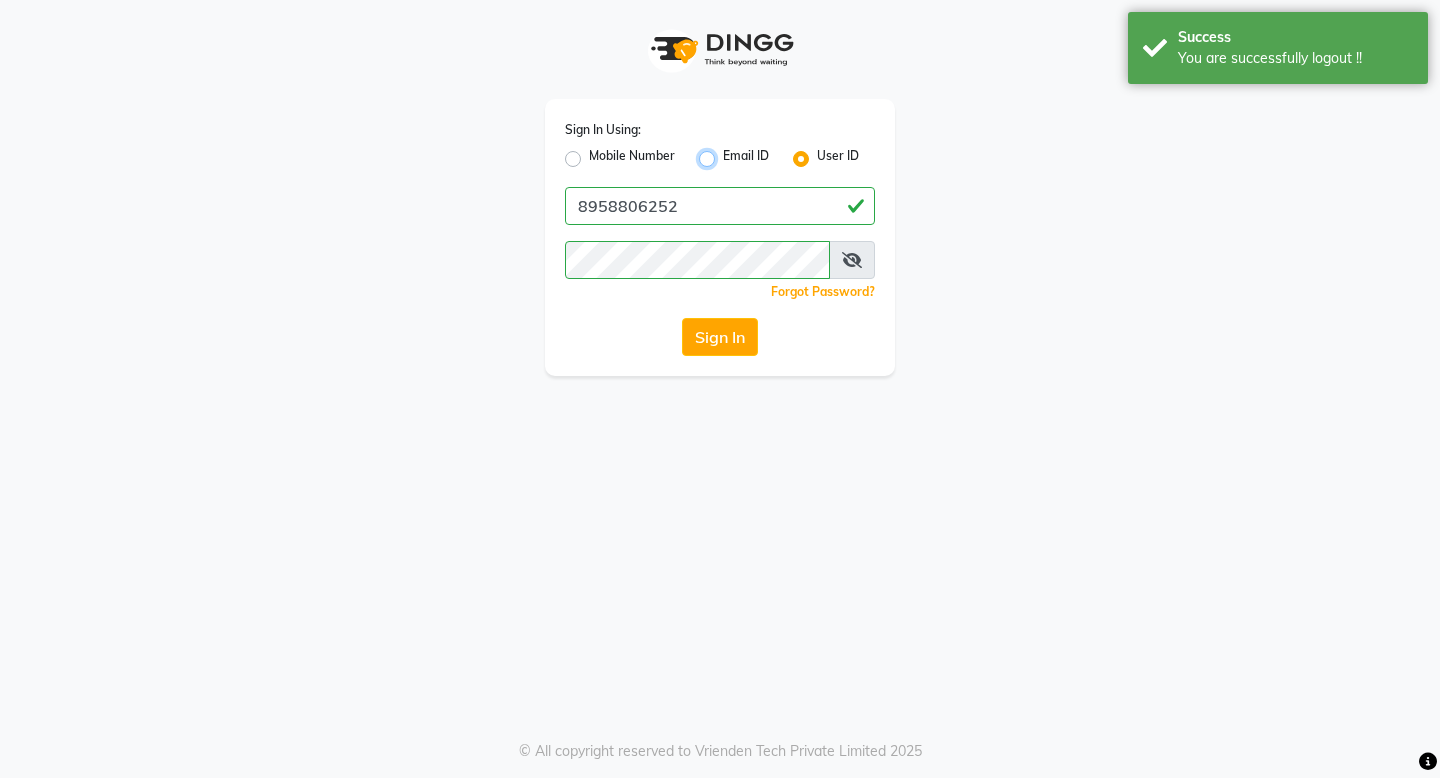 radio on "true" 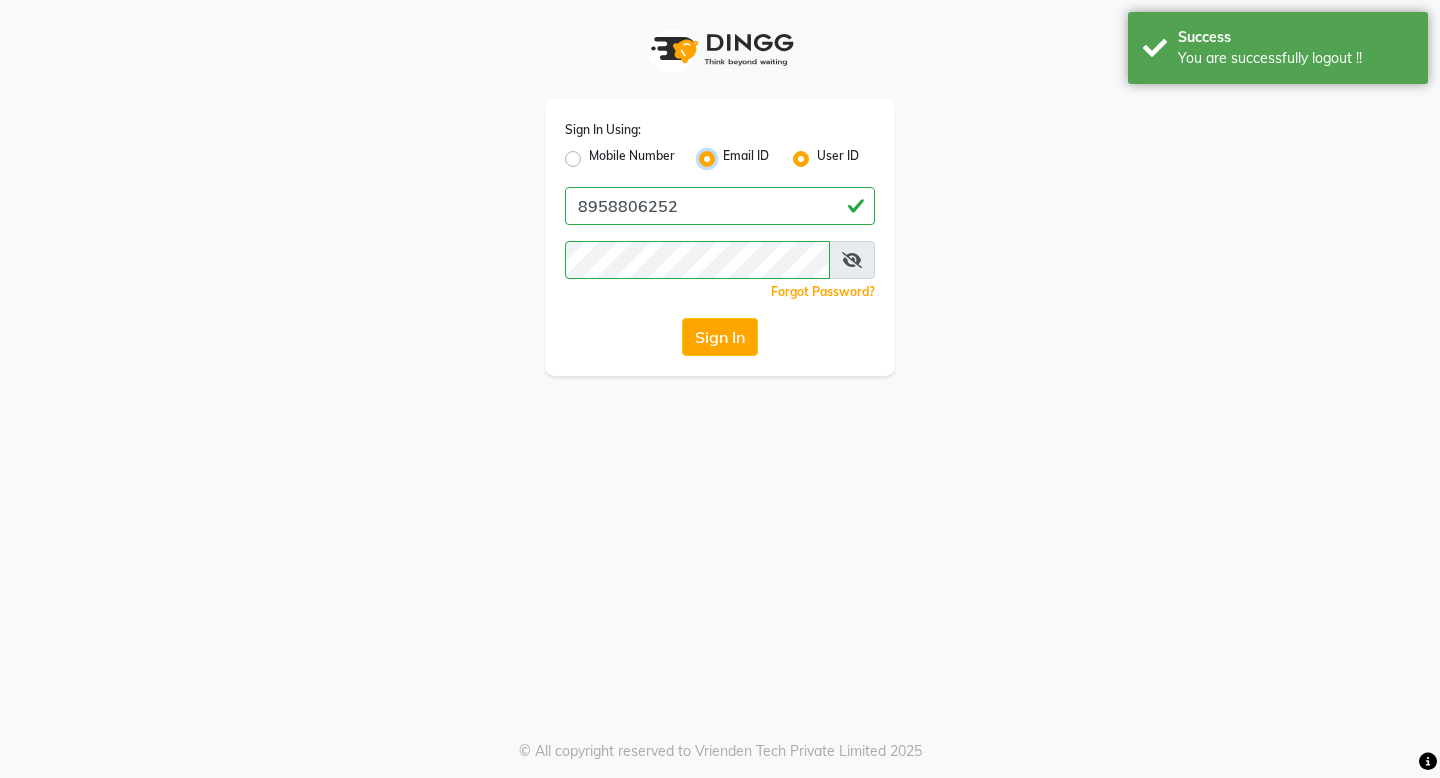 radio on "false" 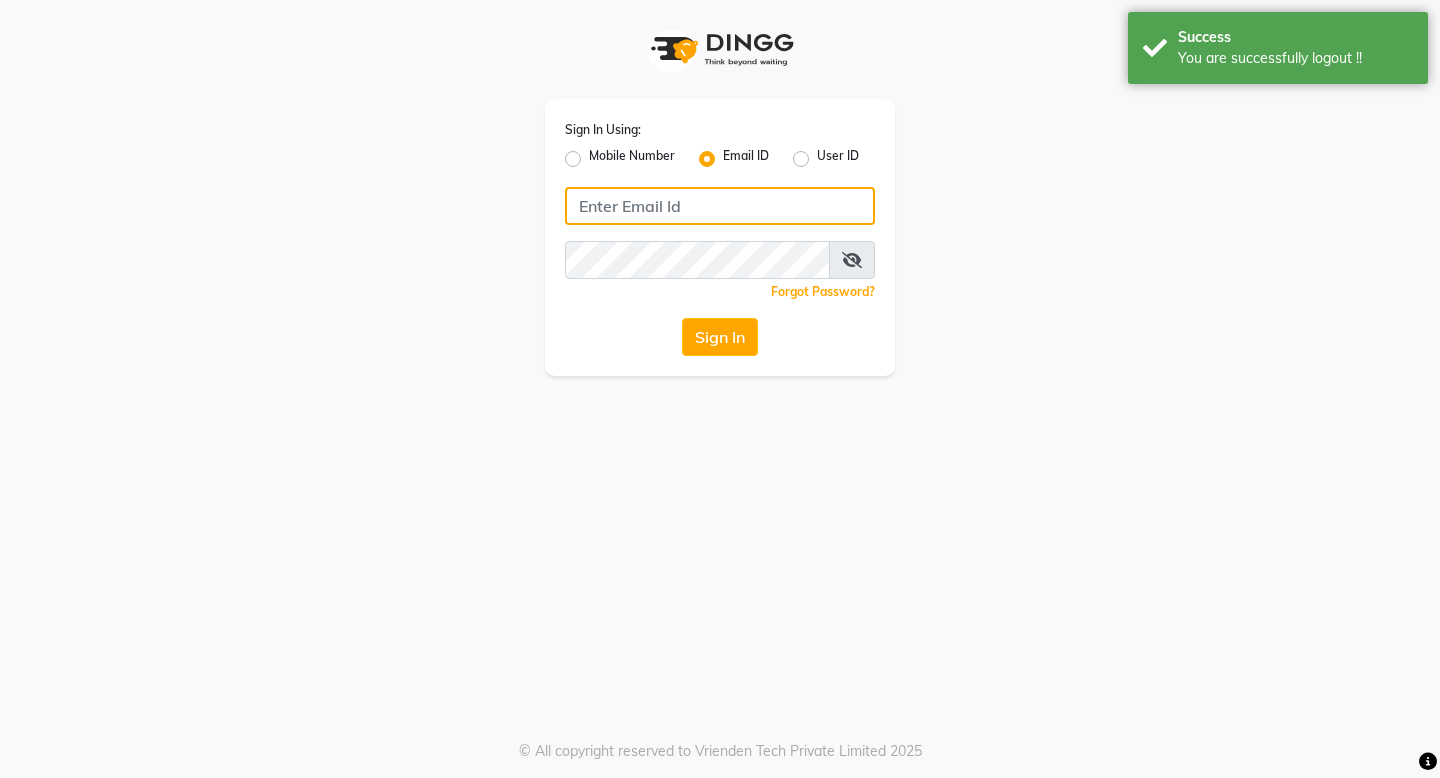 click 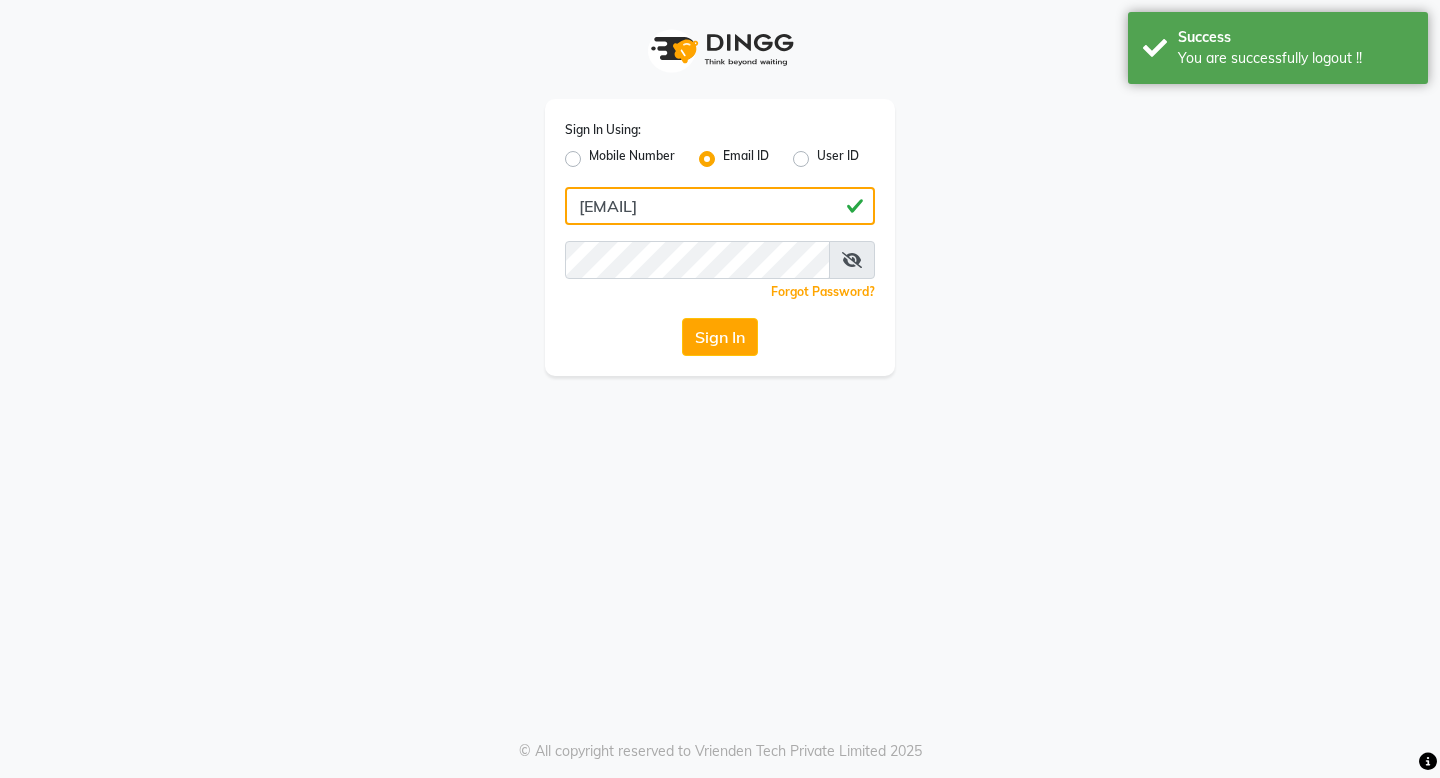 type on "[EMAIL]" 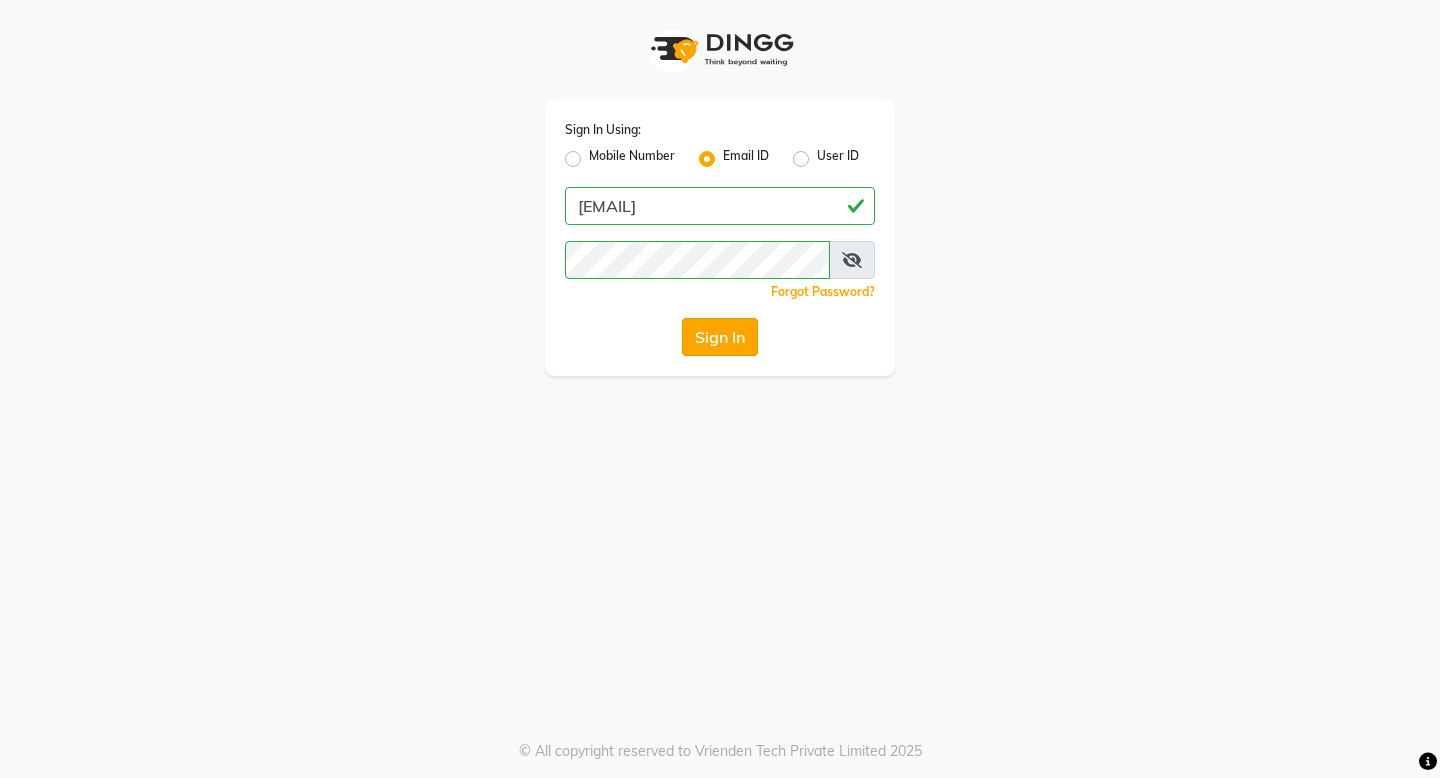 click on "Sign In" 